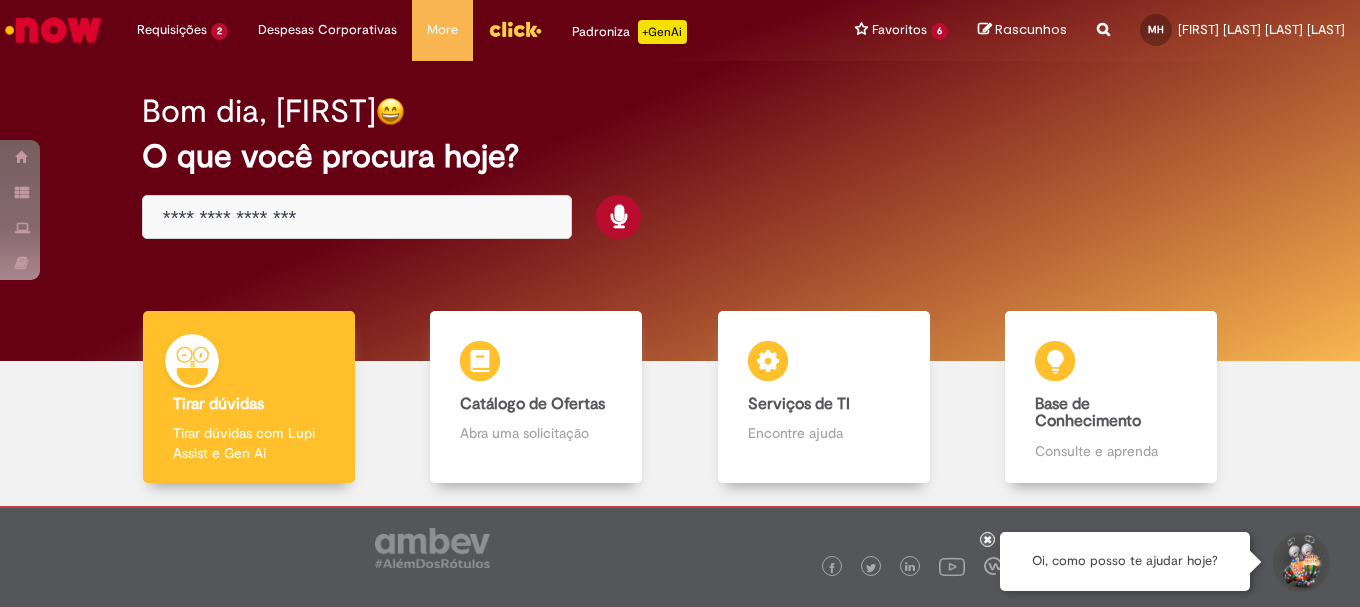 scroll, scrollTop: 0, scrollLeft: 0, axis: both 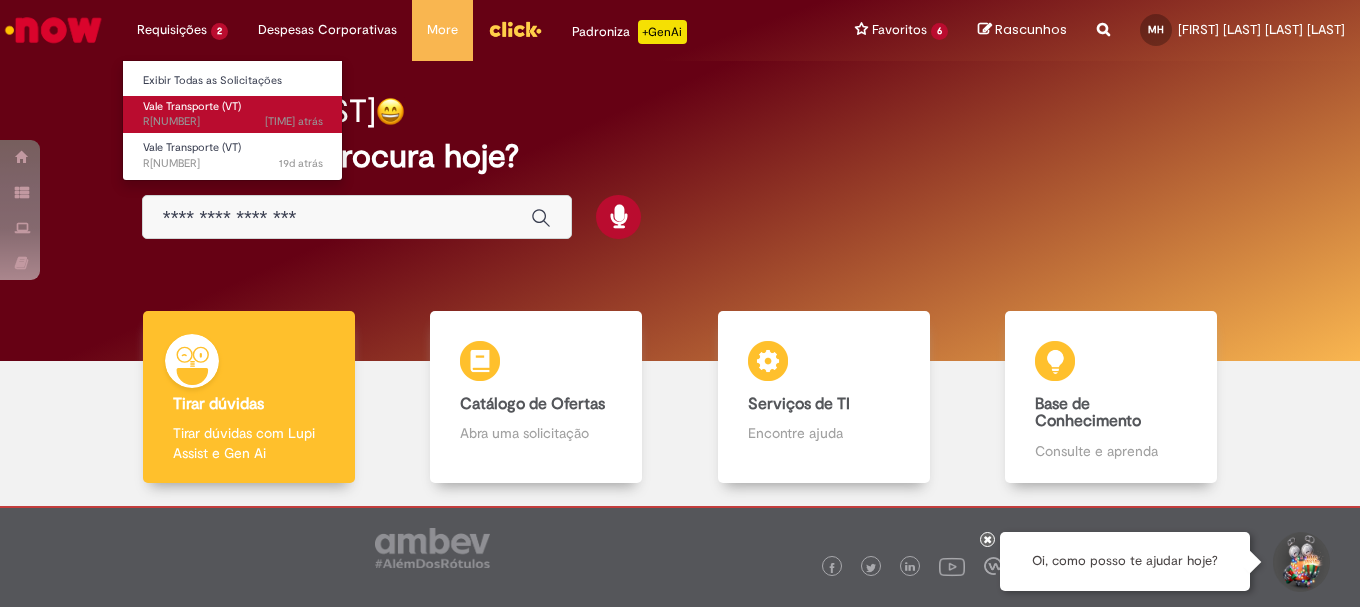 click on "Vale Transporte (VT)" at bounding box center (192, 106) 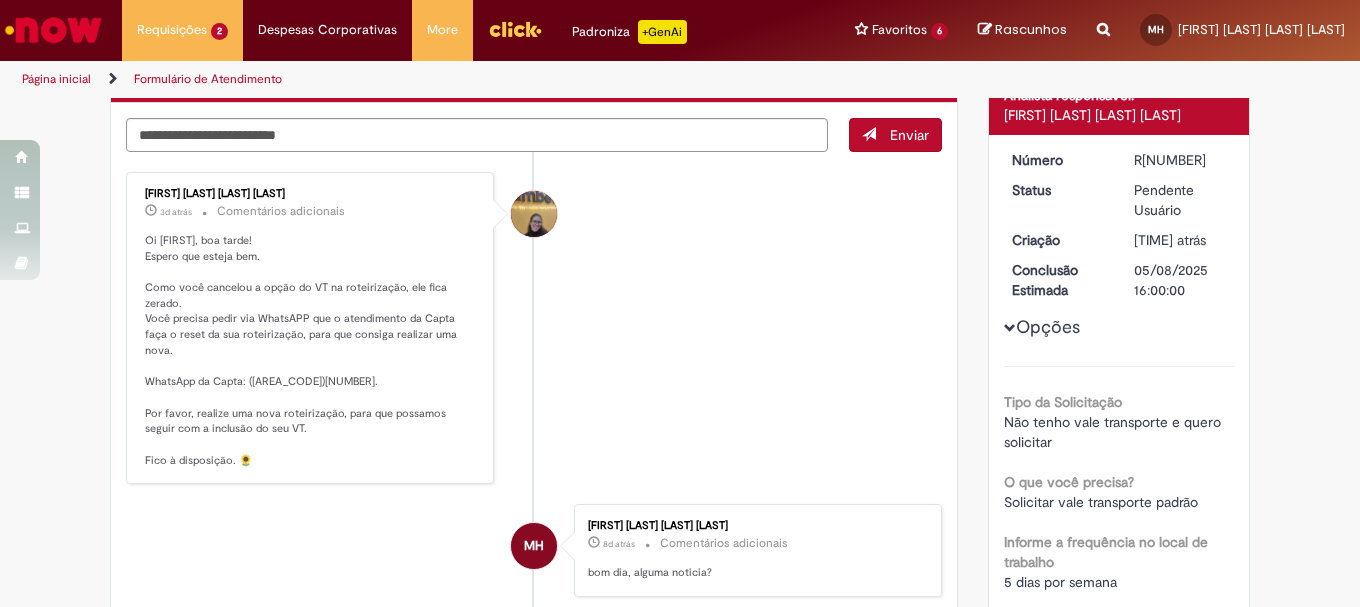 scroll, scrollTop: 0, scrollLeft: 0, axis: both 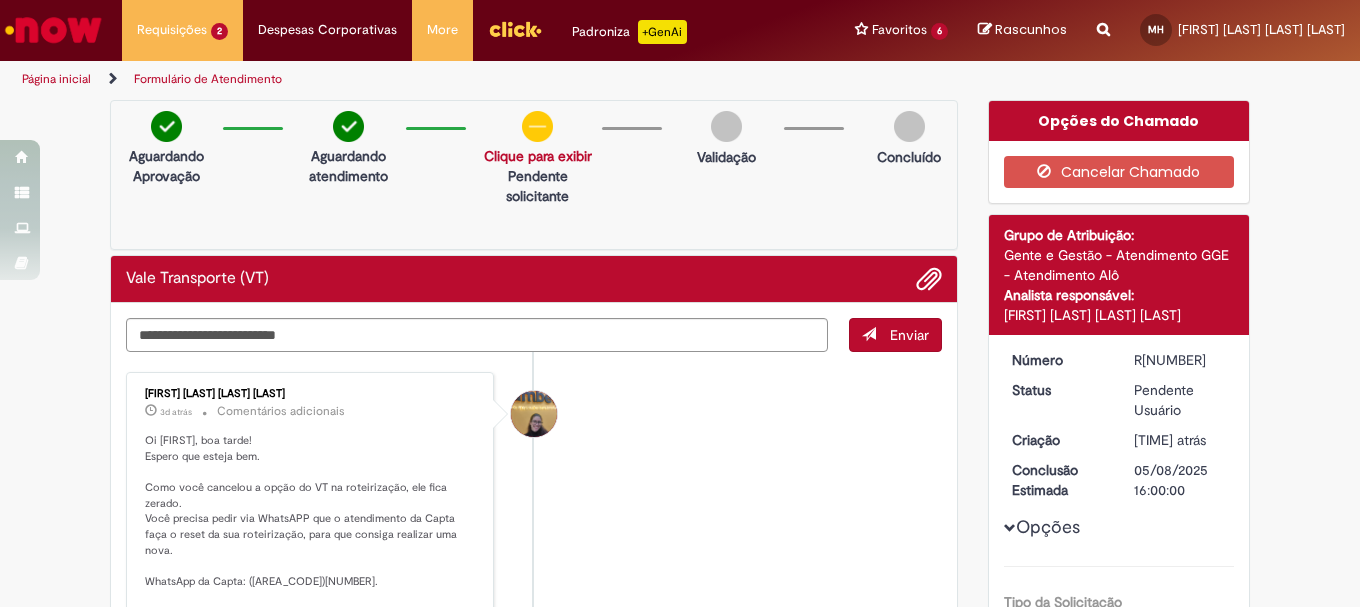 click on "Clique para exibir" at bounding box center (538, 156) 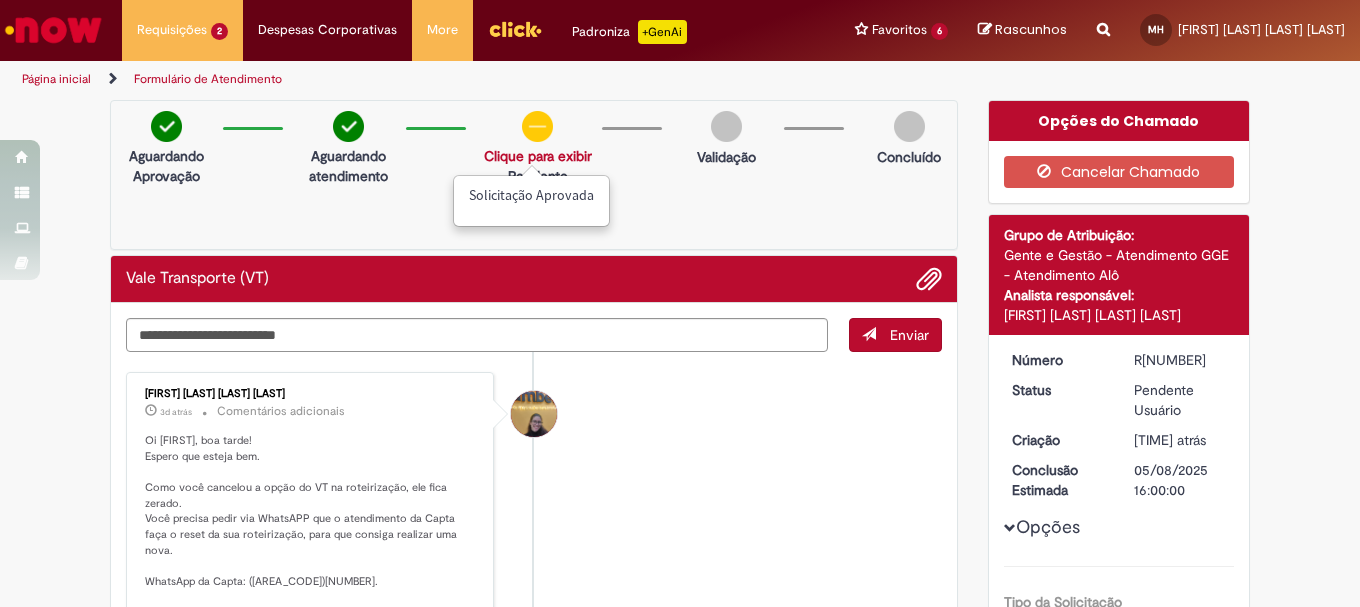 click on "Solicitação aprovada" at bounding box center [531, 196] 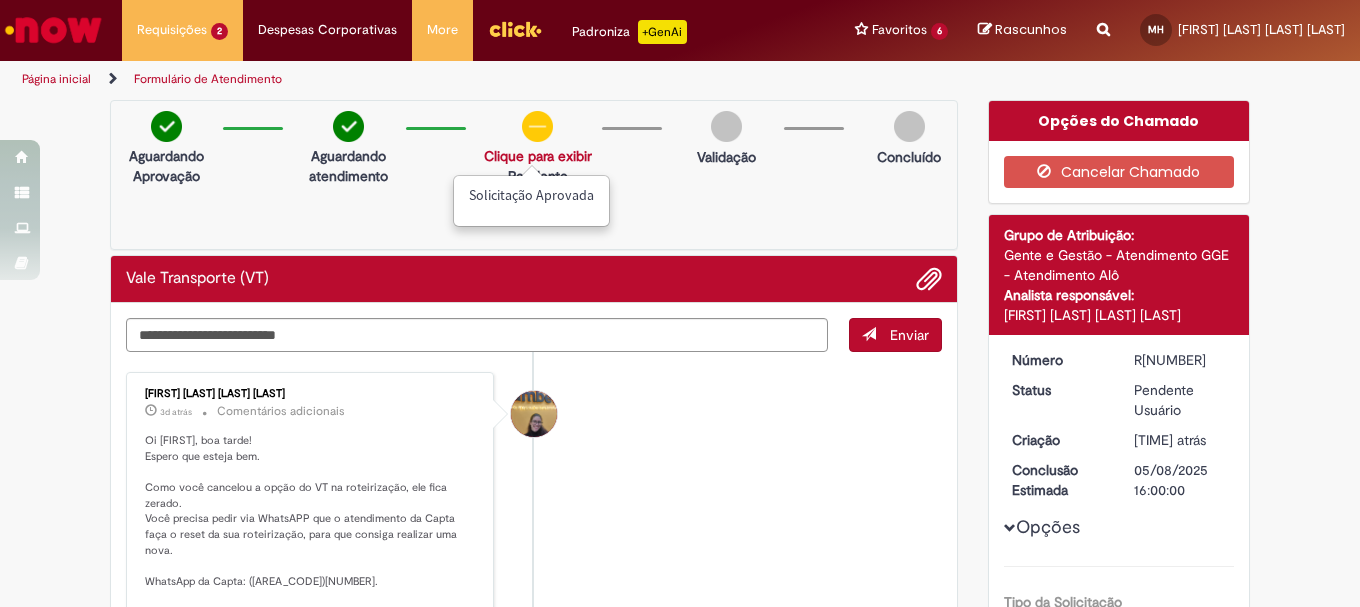 click on "Solicitação aprovada   Clique para exibir         Pendente solicitante" at bounding box center [538, 161] 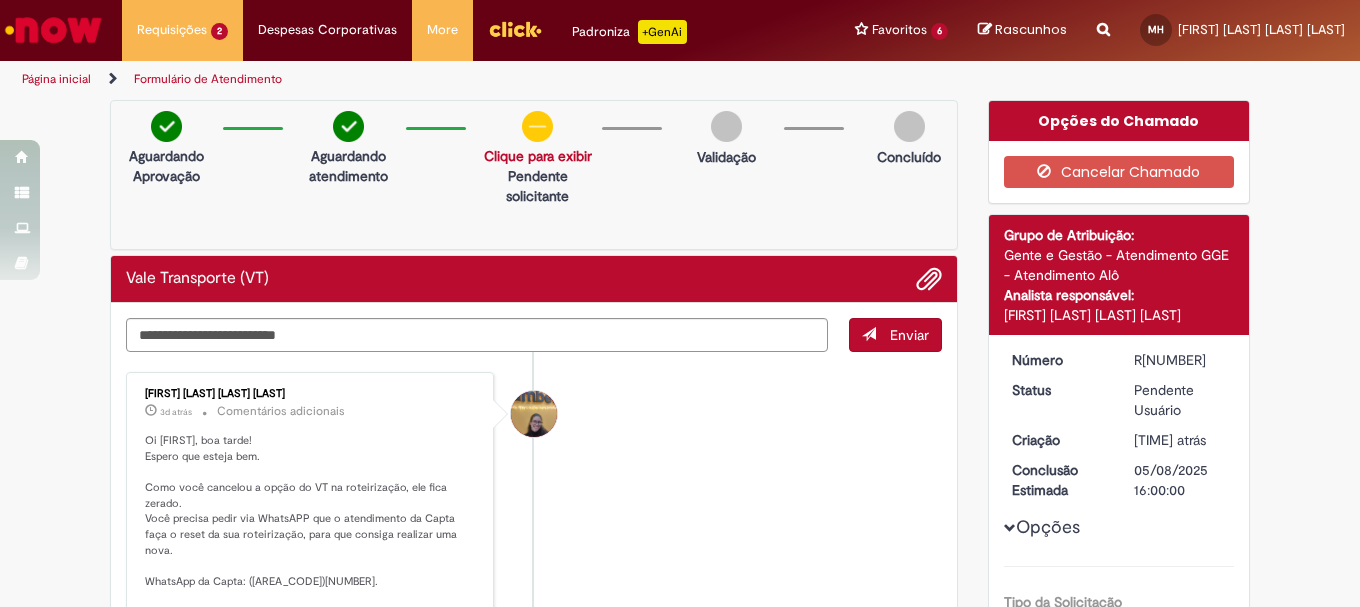 click on "Clique para exibir" at bounding box center (538, 156) 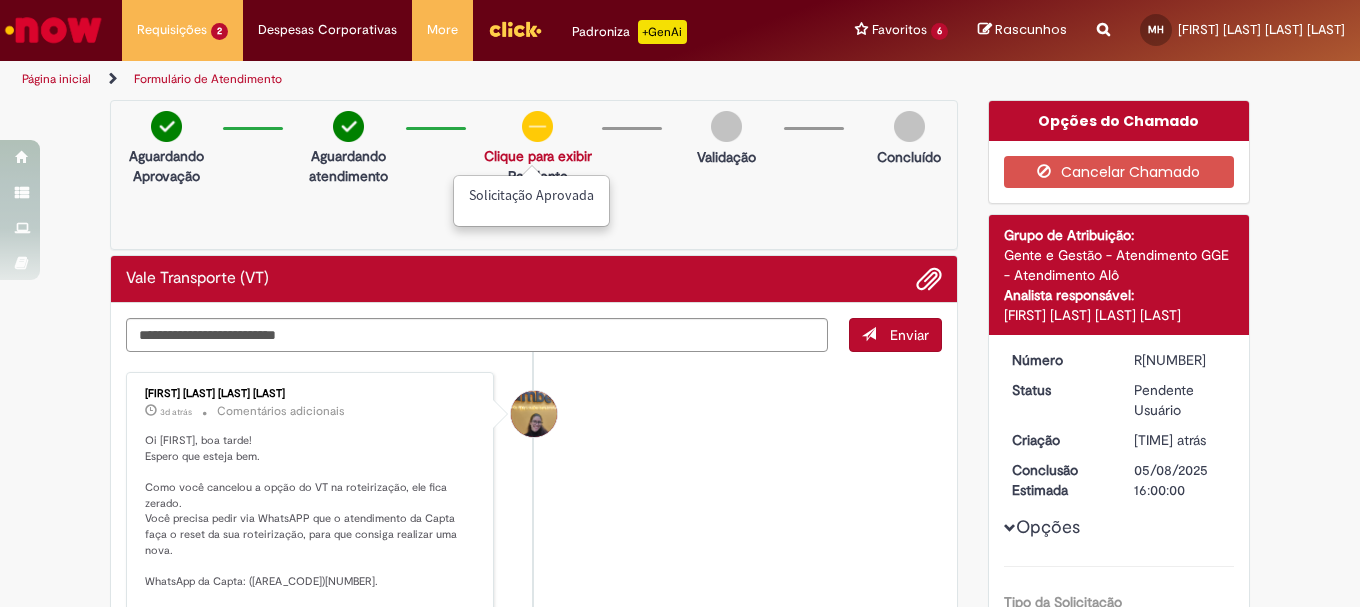 click on "Clique para exibir" at bounding box center (538, 156) 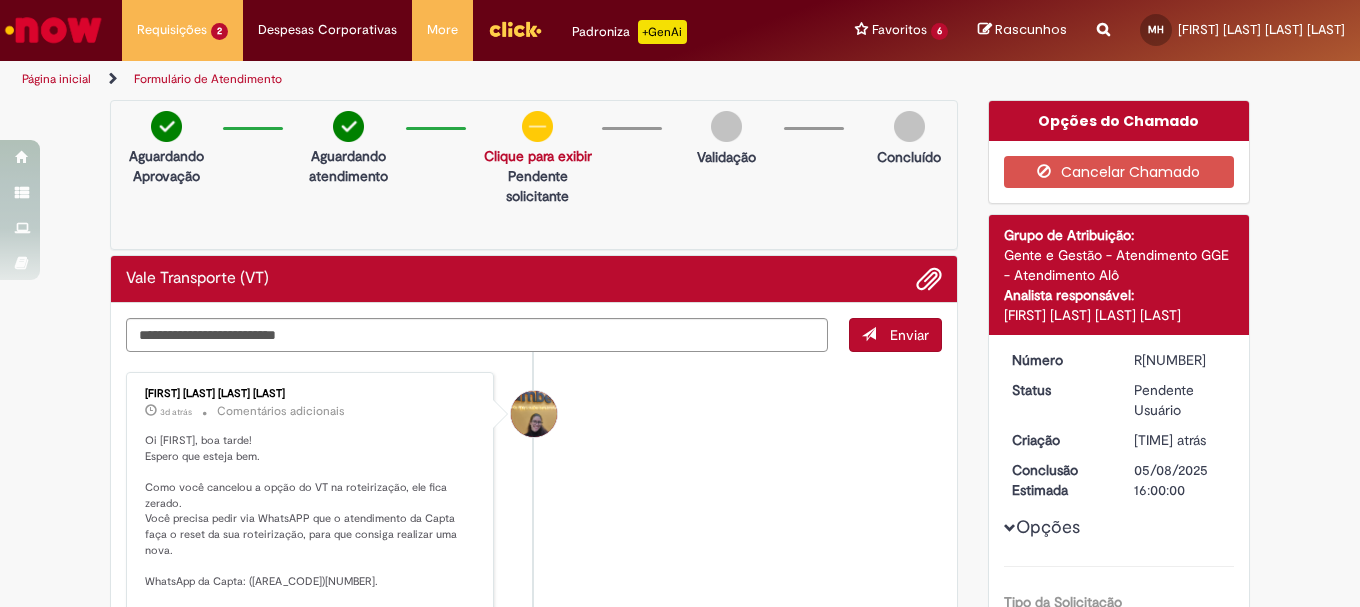 click on "Clique para exibir" at bounding box center [538, 156] 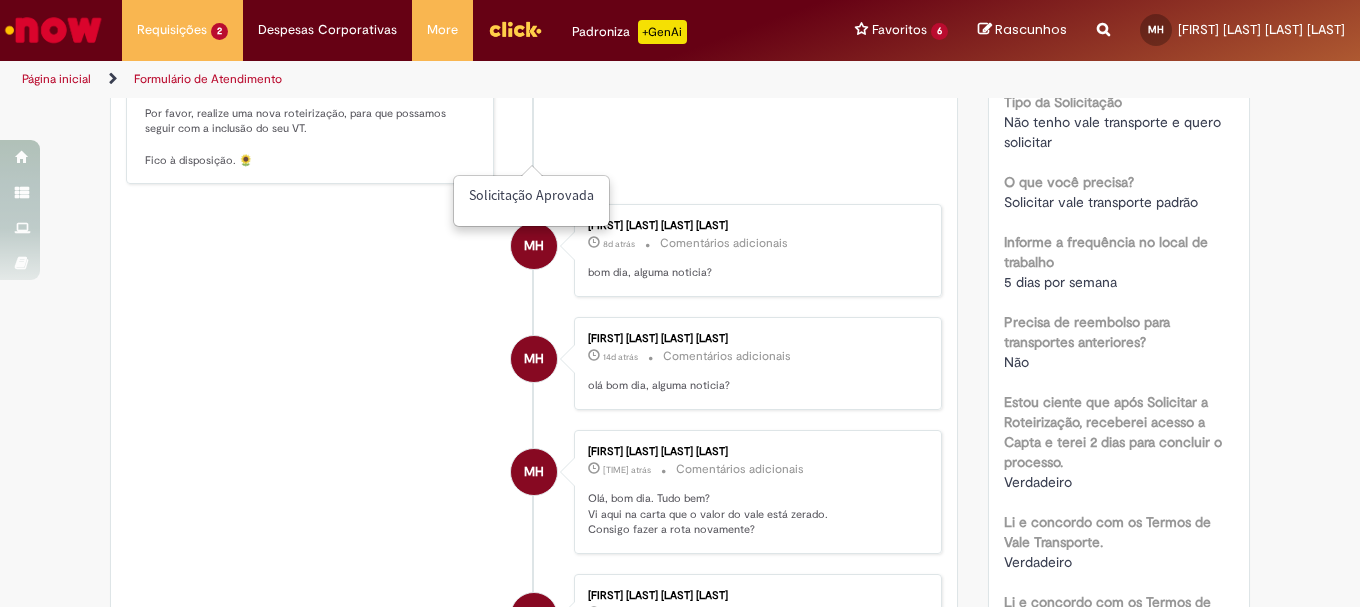 scroll, scrollTop: 0, scrollLeft: 0, axis: both 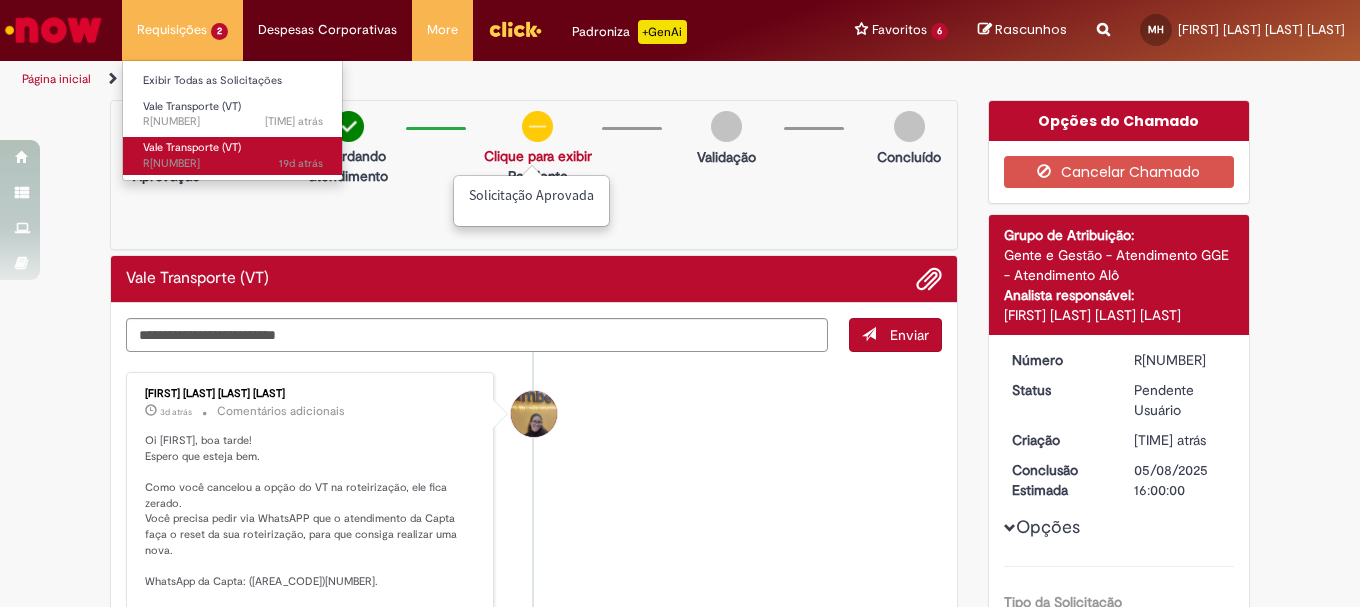 click on "Vale Transporte (VT)" at bounding box center [192, 147] 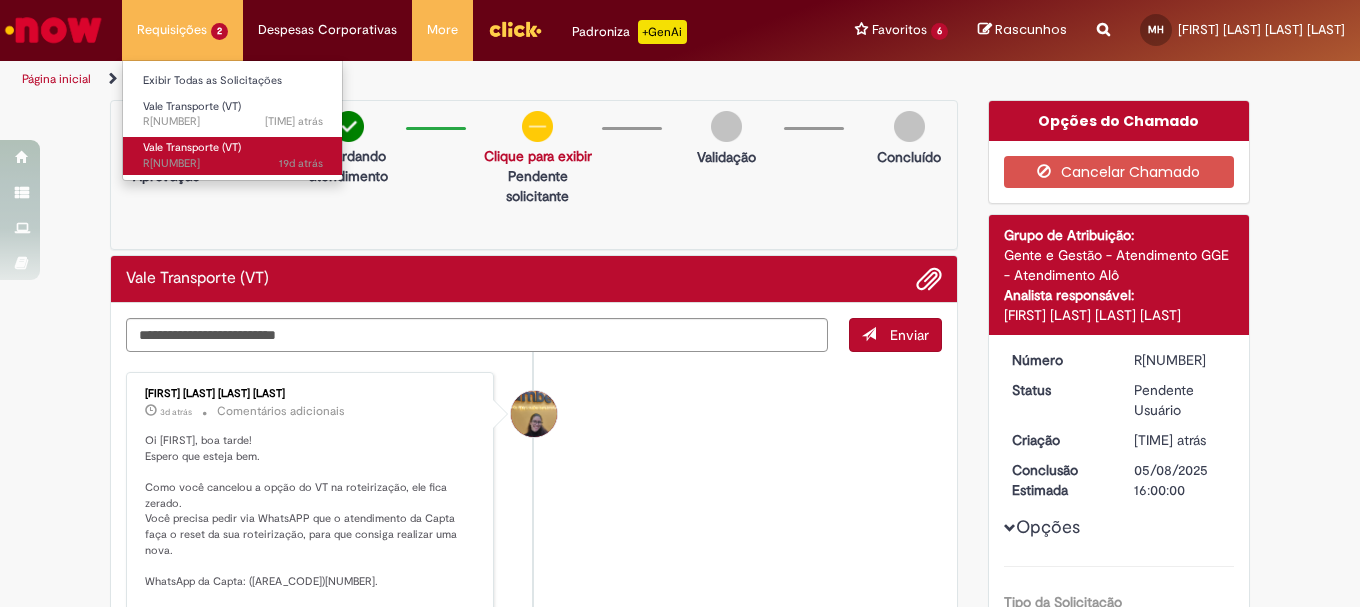 click on "[TIME] atrás [TIME] atrás  R[NUMBER]" at bounding box center [233, 164] 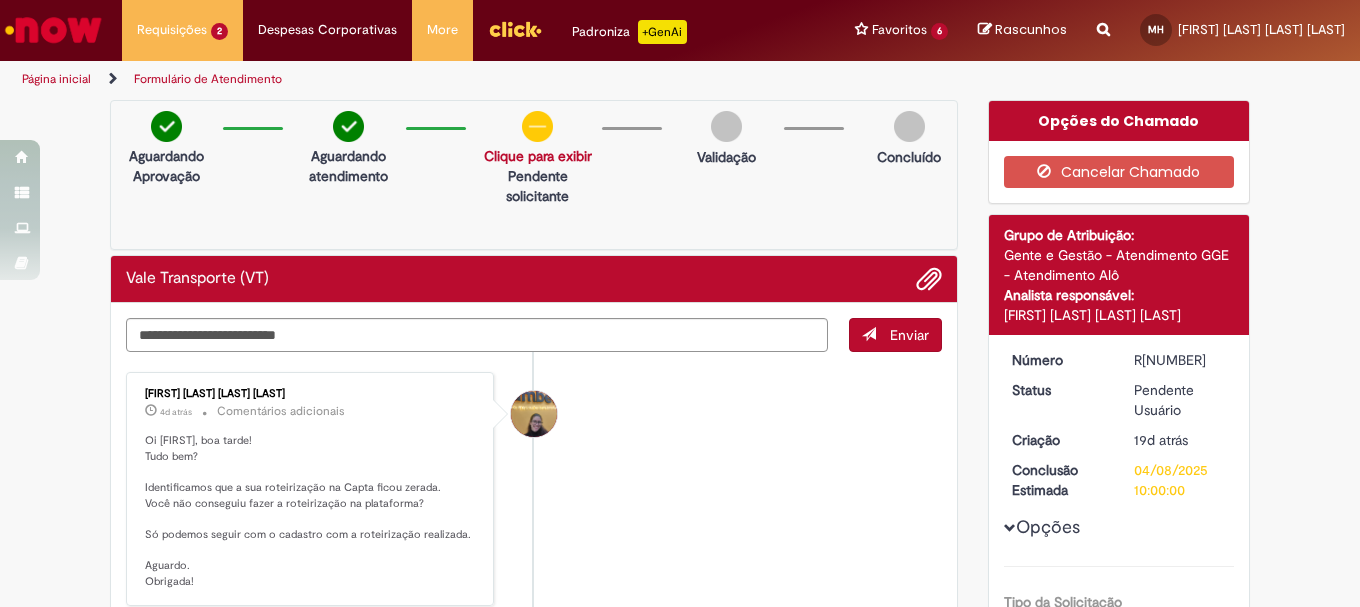click at bounding box center [537, 126] 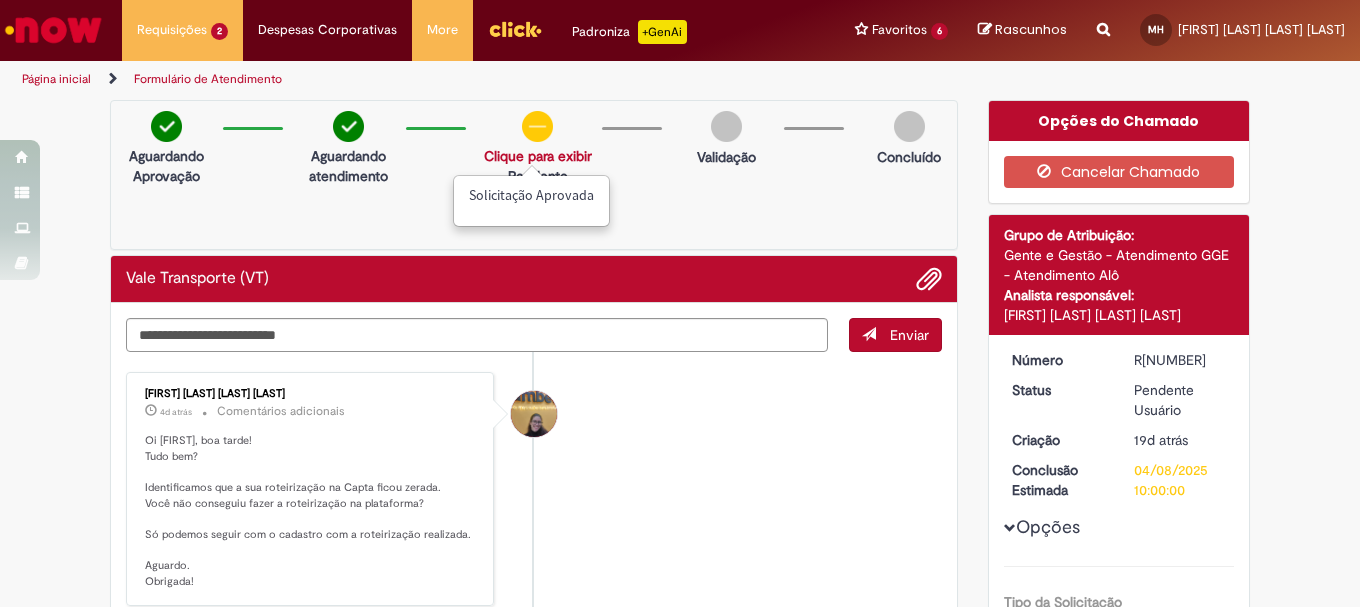 click on "Solicitação aprovada" at bounding box center (531, 196) 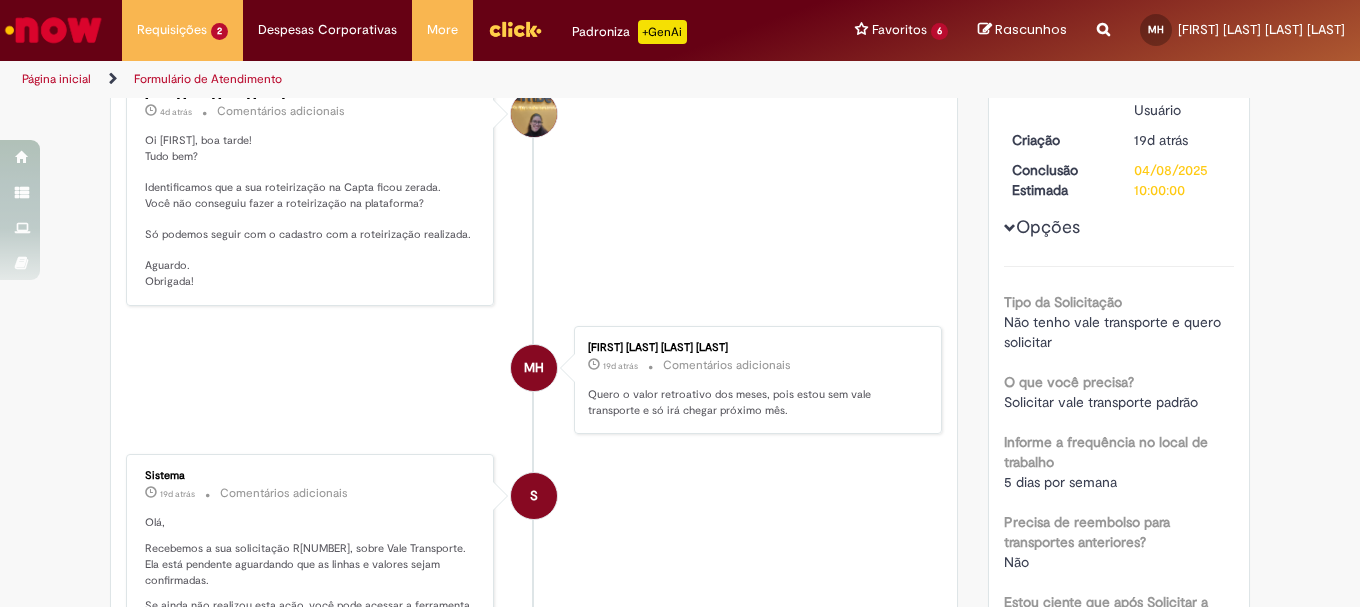 scroll, scrollTop: 200, scrollLeft: 0, axis: vertical 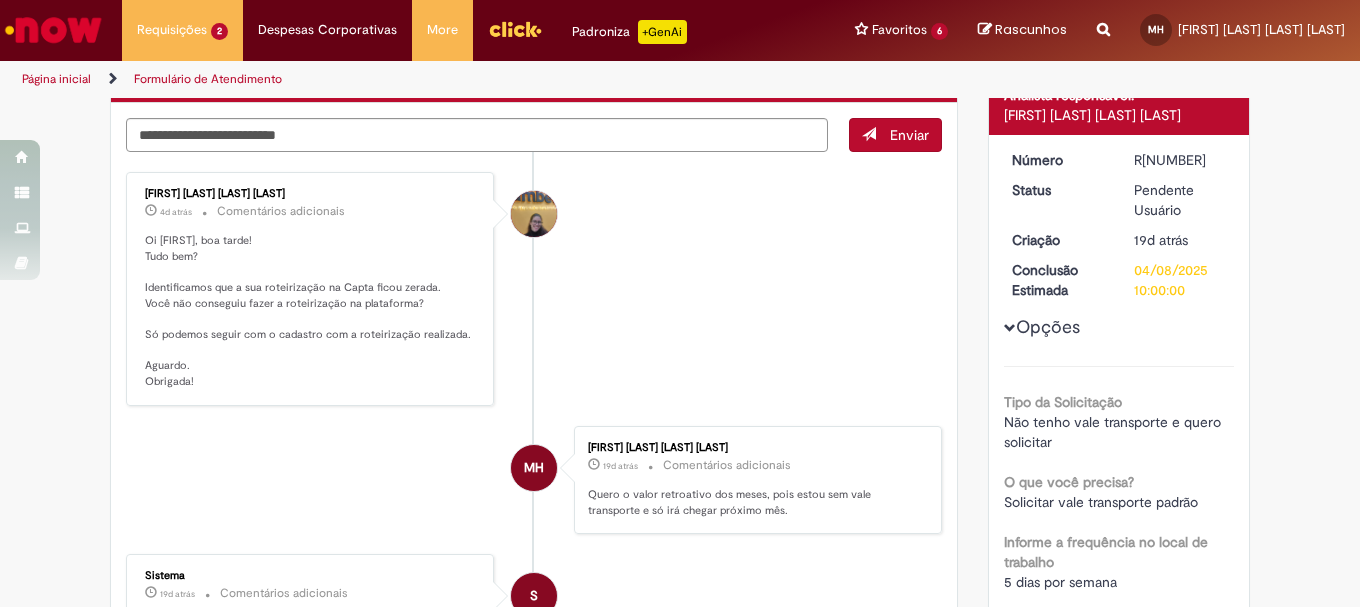 click on "[FIRST] [LAST] [LAST] [LAST]
[TIME] atrás [TIME] atrás     Comentários adicionais
Oi [FIRST], boa tarde!
Tudo bem?
Identificamos que a sua roteirização na Capta ficou zerada.
Você não conseguiu fazer a roteirização na plataforma?
Só podemos seguir com o cadastro com a roteirização realizada.
Aguardo.
Obrigada!" at bounding box center [534, 289] 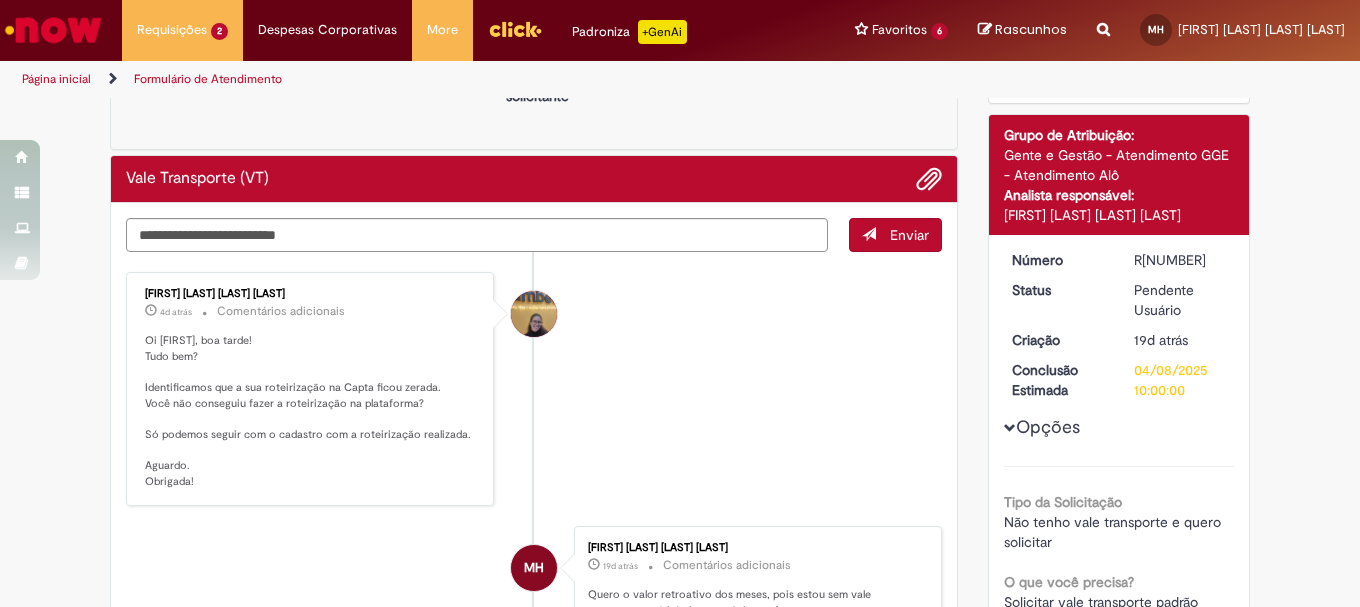 scroll, scrollTop: 0, scrollLeft: 0, axis: both 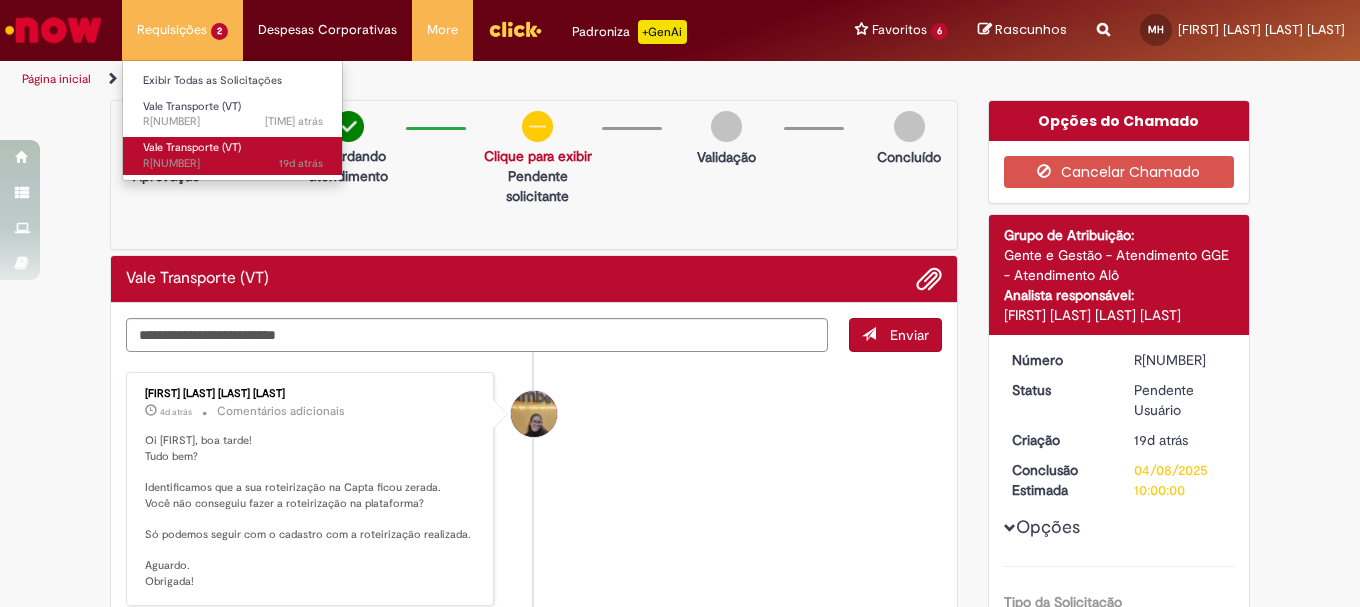 click on "Vale Transporte (VT)" at bounding box center [192, 147] 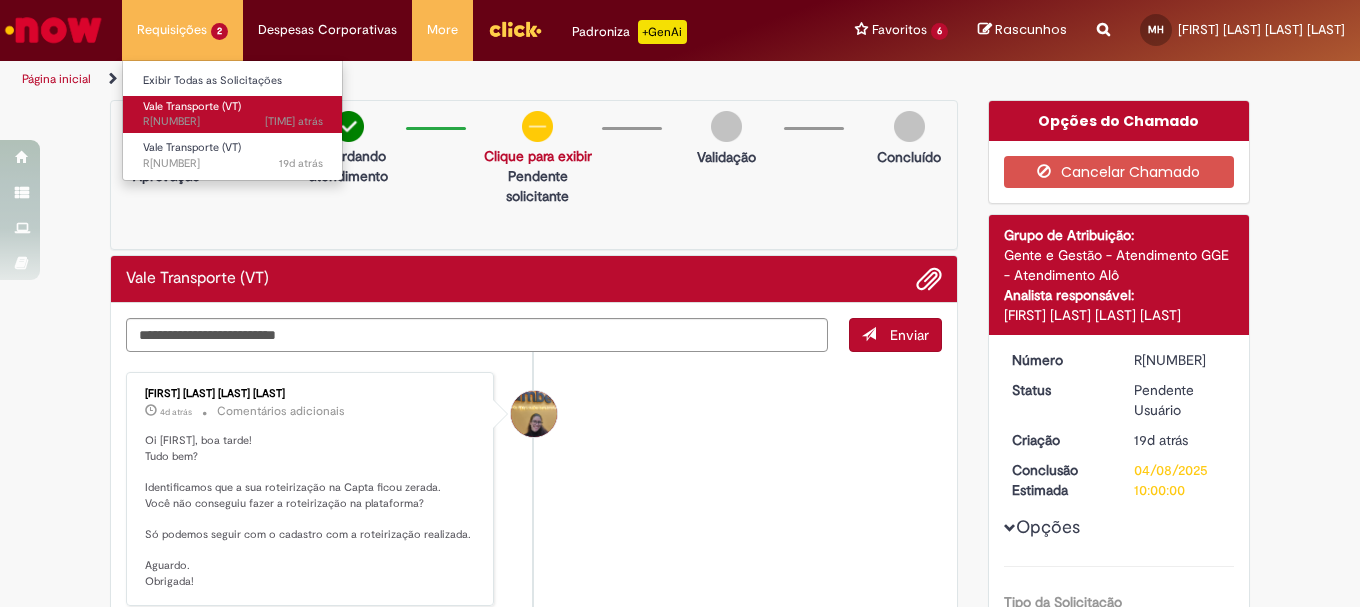 click on "[TIME] atrás [TIME] atrás  R[NUMBER]" at bounding box center [233, 122] 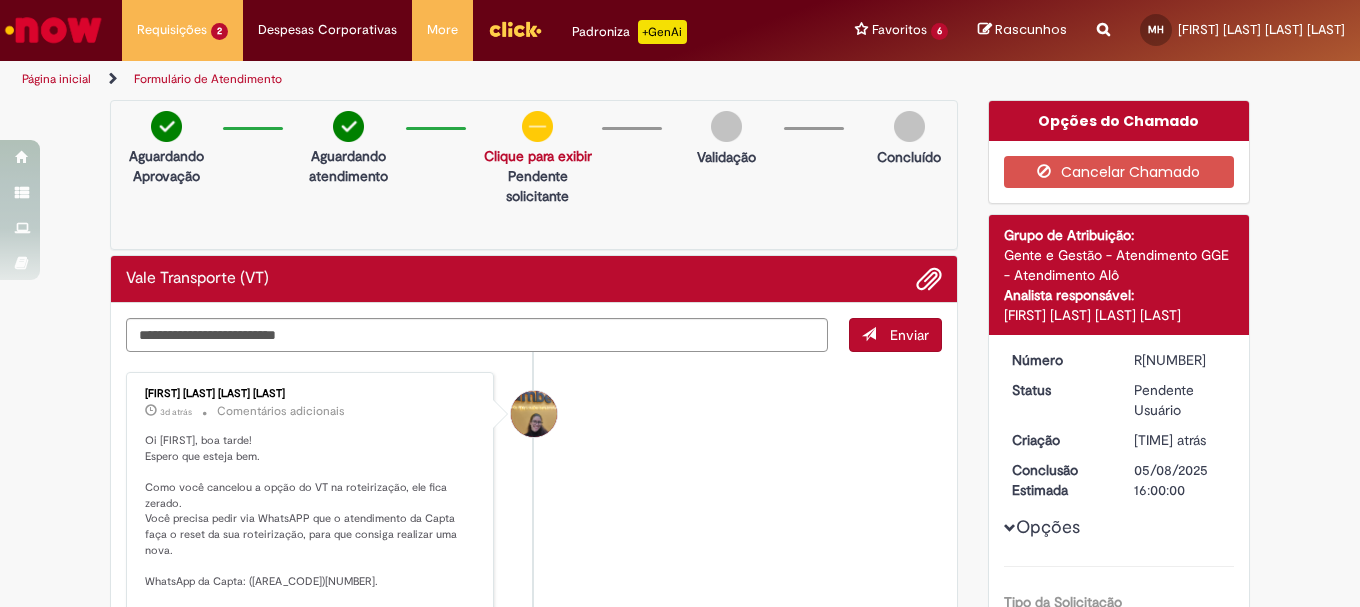 scroll, scrollTop: 100, scrollLeft: 0, axis: vertical 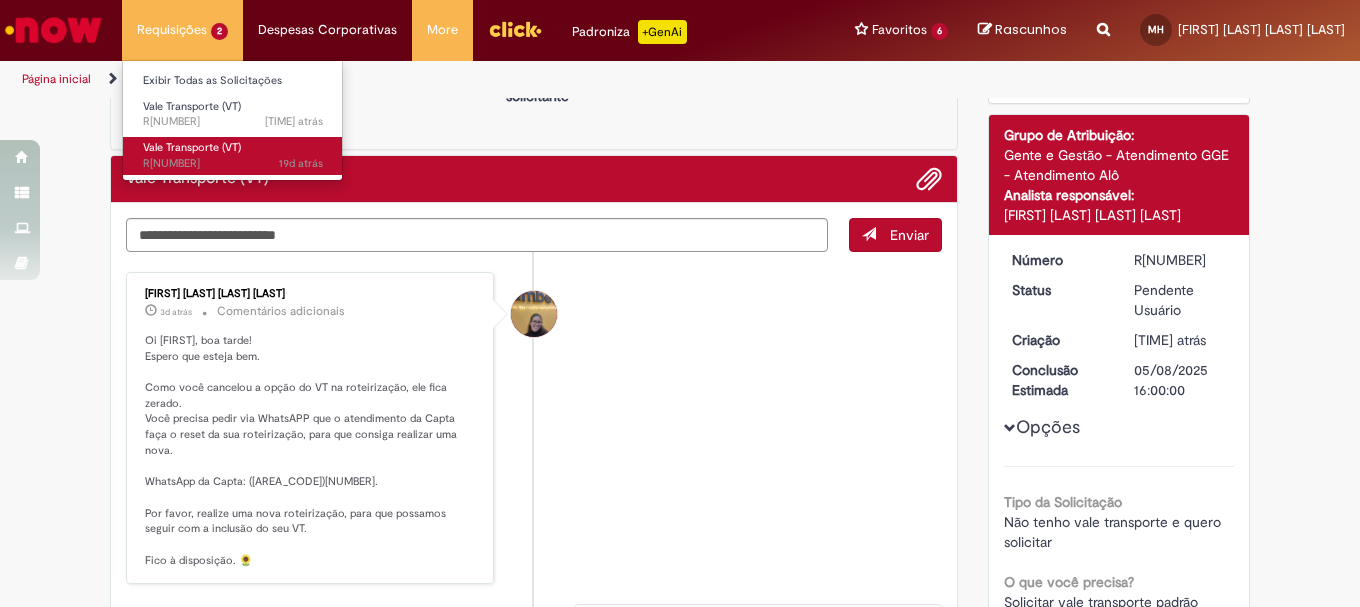 click on "Vale Transporte (VT)" at bounding box center (192, 147) 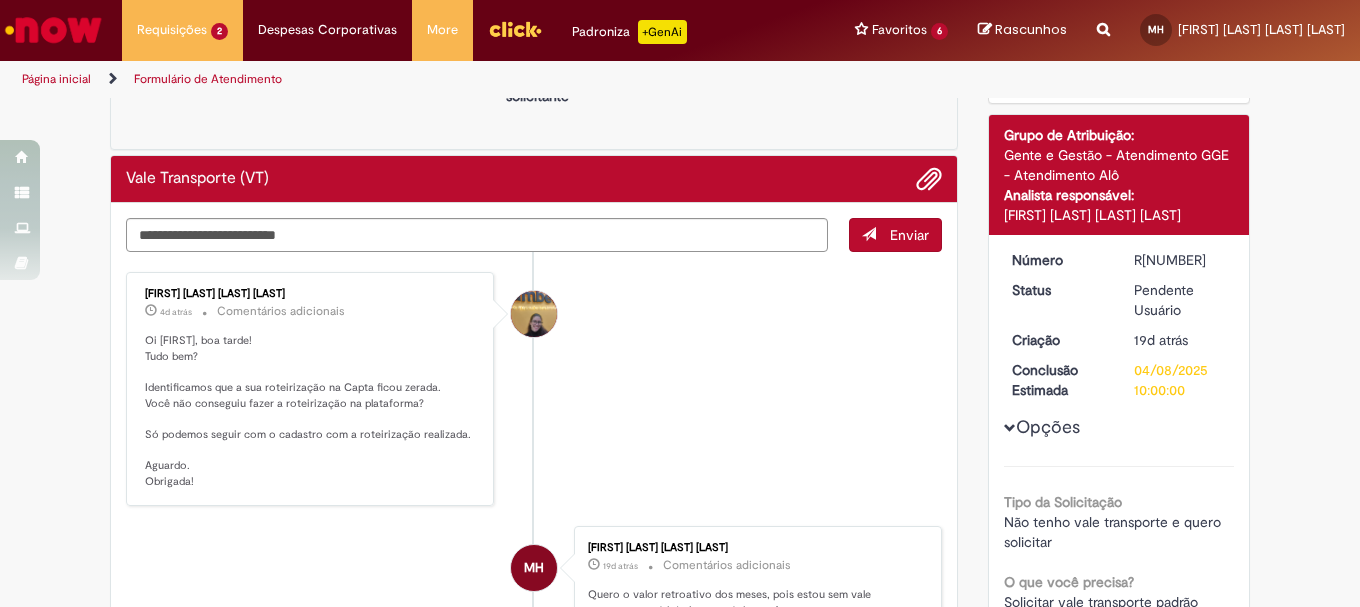 scroll, scrollTop: 0, scrollLeft: 0, axis: both 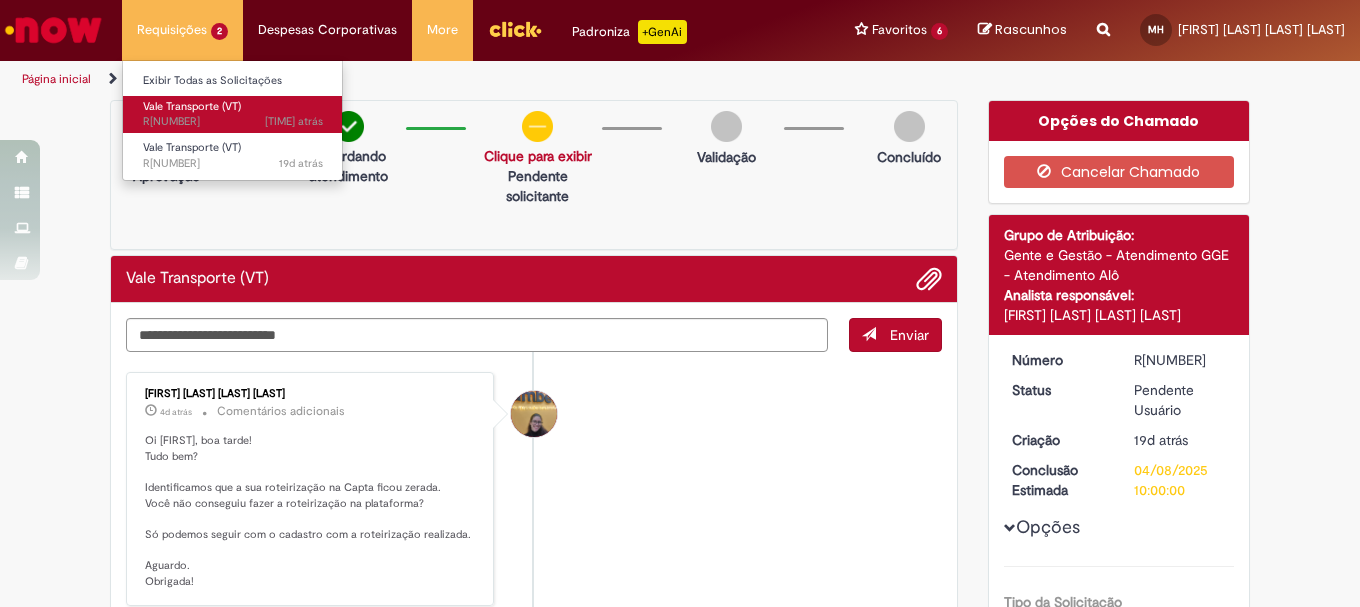 click on "Vale Transporte (VT)" at bounding box center [192, 106] 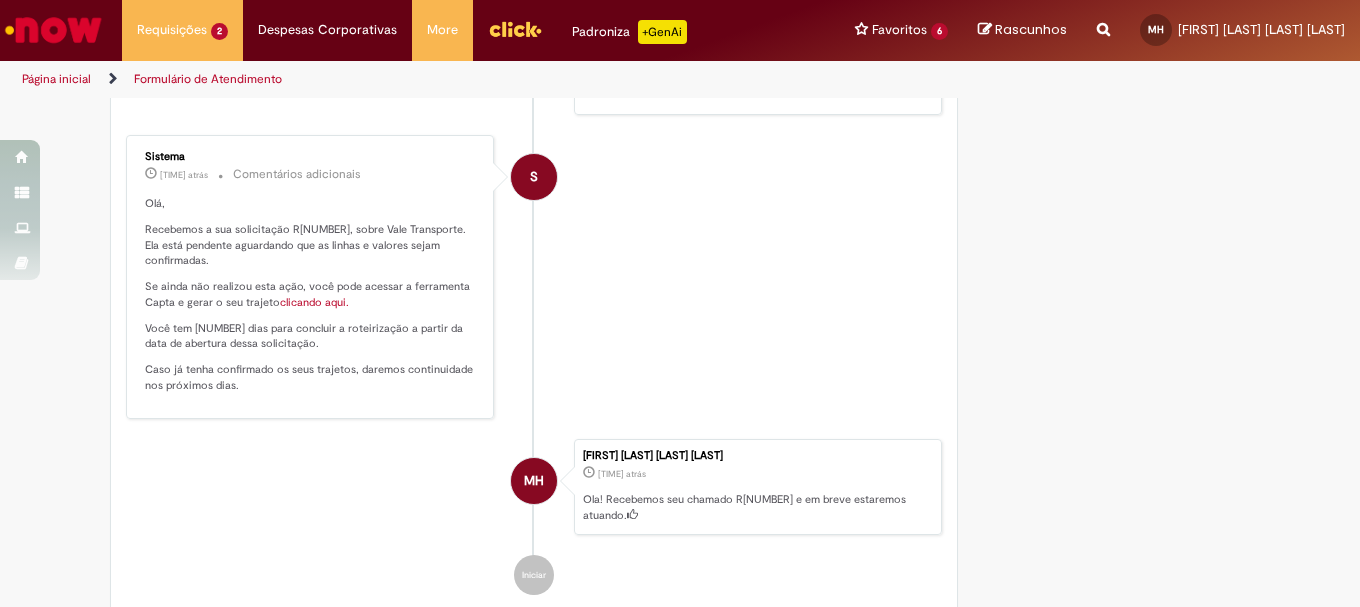 scroll, scrollTop: 1694, scrollLeft: 0, axis: vertical 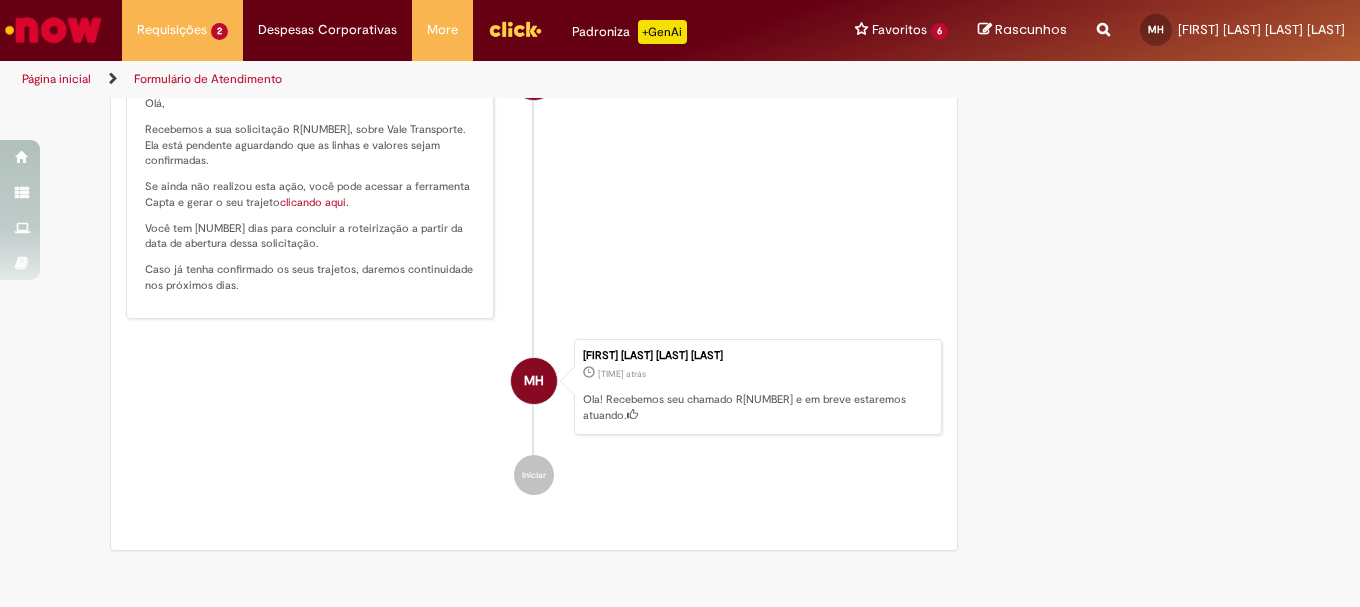 click on "Olá, Recebemos a sua solicitação R[NUMBER], sobre Vale Transporte. Ela está pendente aguardando que as linhas e valores sejam confirmadas. Se ainda não realizou esta ação, você pode acessar a ferramenta Capta e gerar o seu trajeto  clicando aqui. Você tem [NUMBER] dias para concluir a roteirização a partir da data de abertura dessa solicitação. Caso já tenha confirmado os seus trajetos, daremos continuidade nos próximos dias." at bounding box center (311, 194) 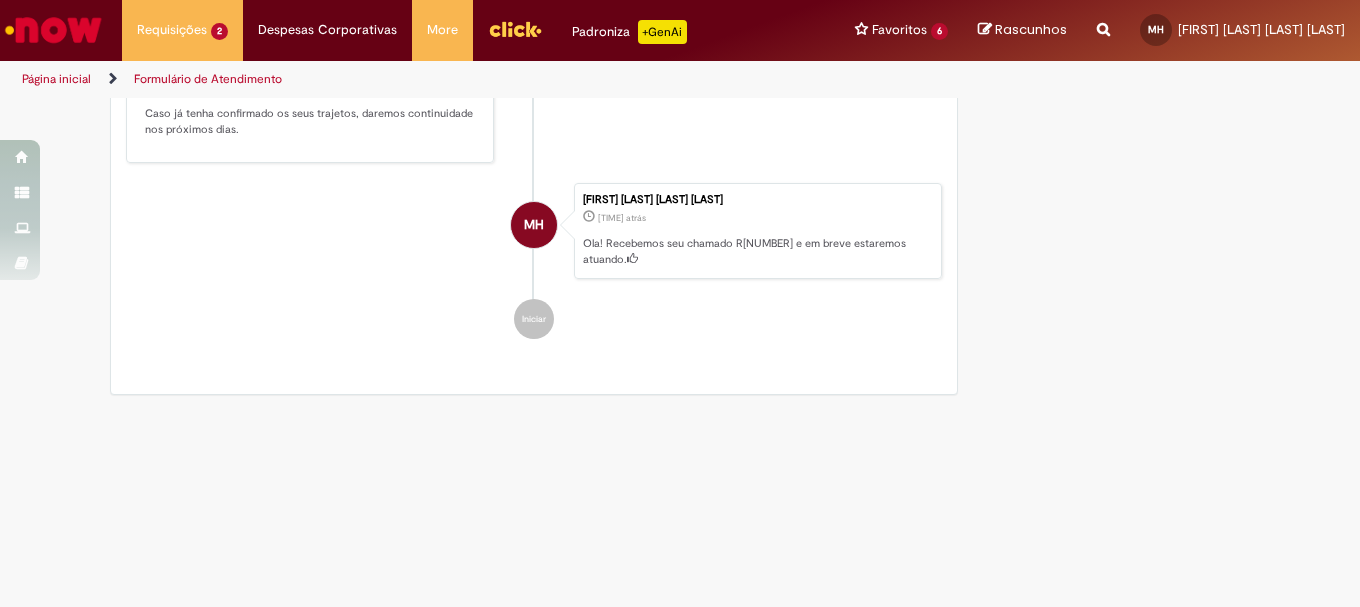 scroll, scrollTop: 1994, scrollLeft: 0, axis: vertical 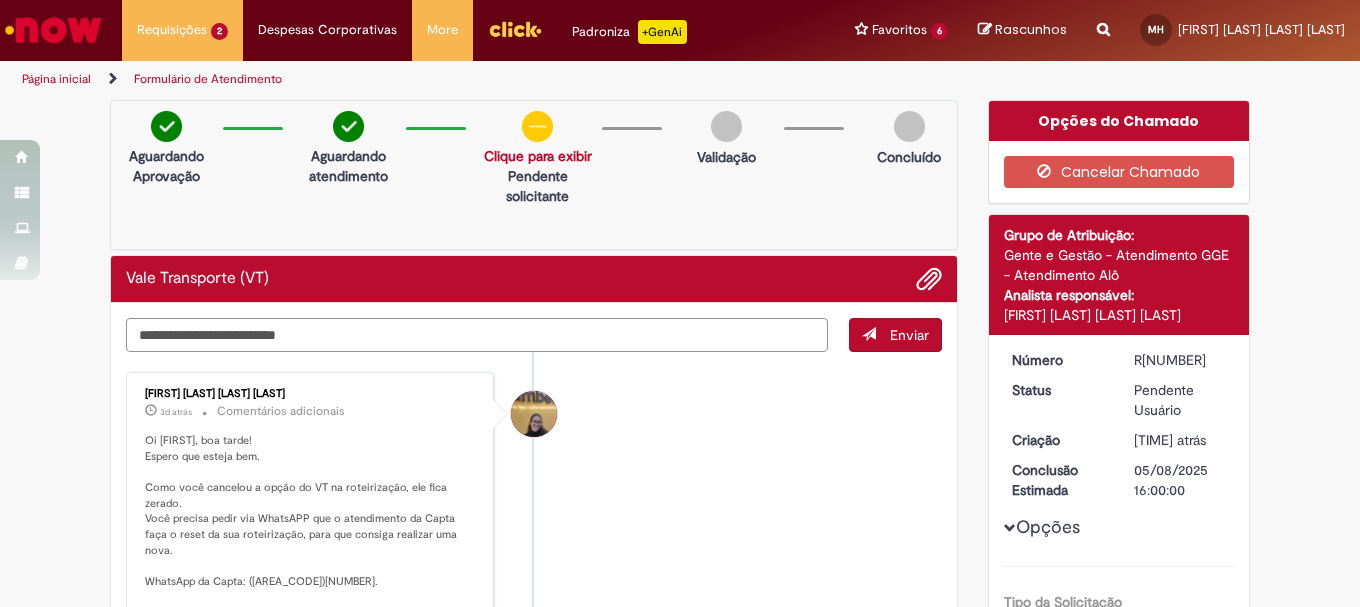 click at bounding box center [477, 335] 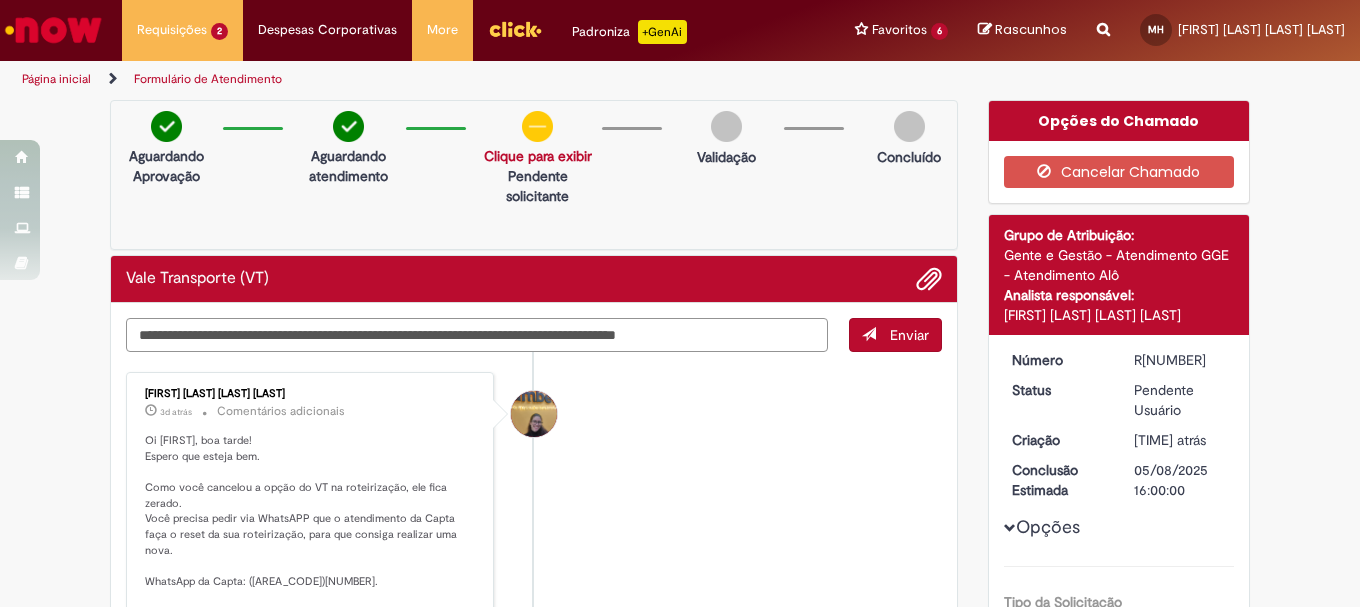 type on "**********" 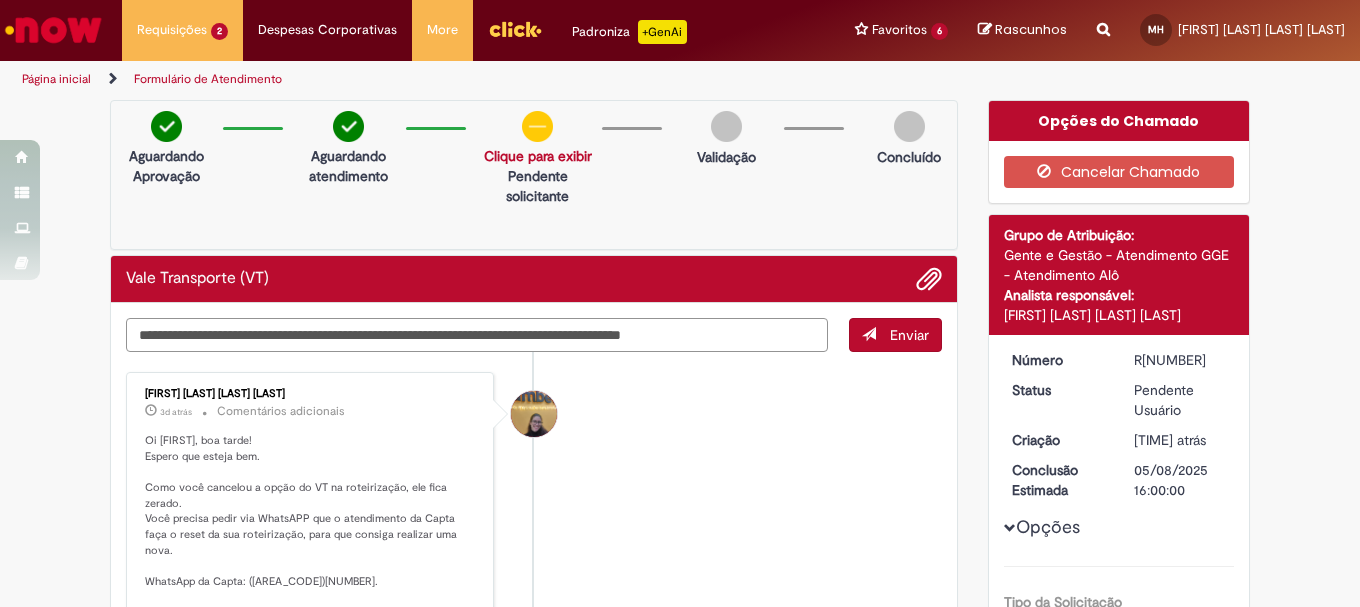 drag, startPoint x: 751, startPoint y: 345, endPoint x: 112, endPoint y: 330, distance: 639.176 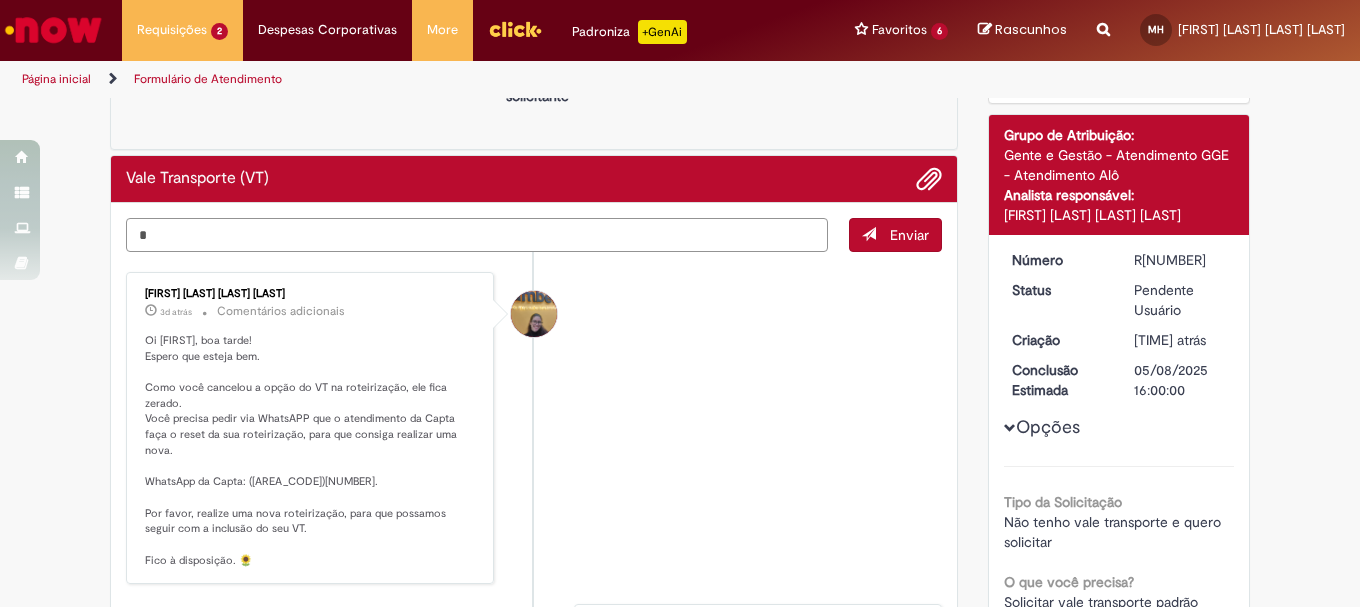 scroll, scrollTop: 200, scrollLeft: 0, axis: vertical 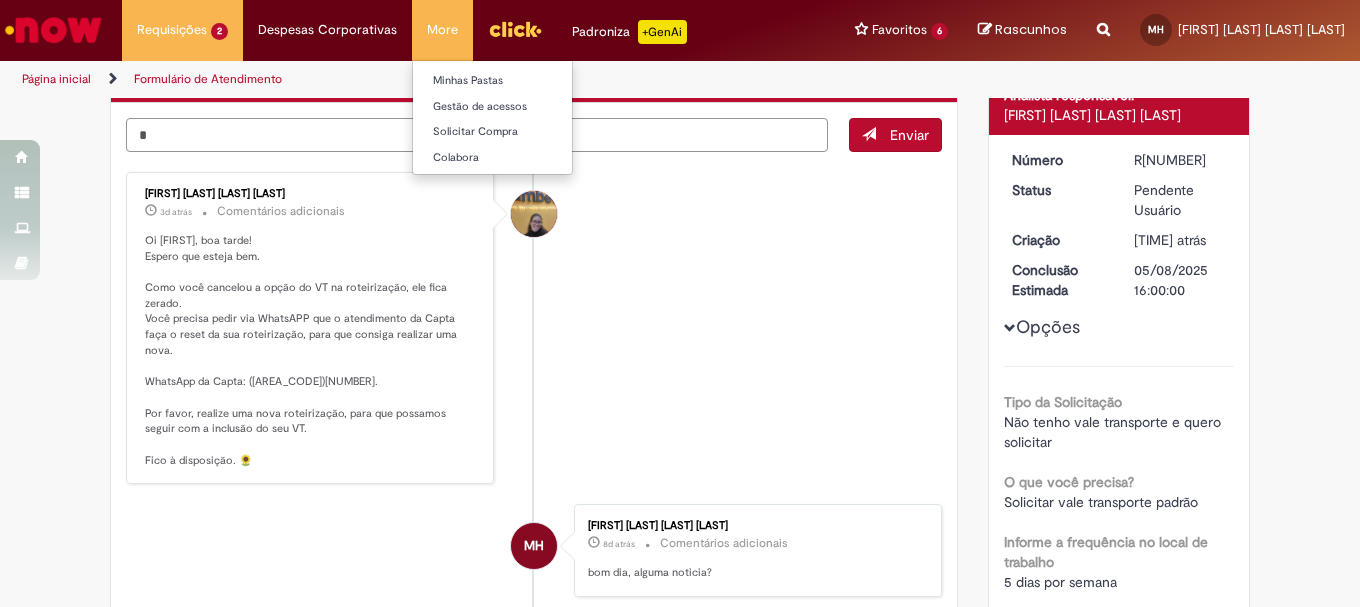 type 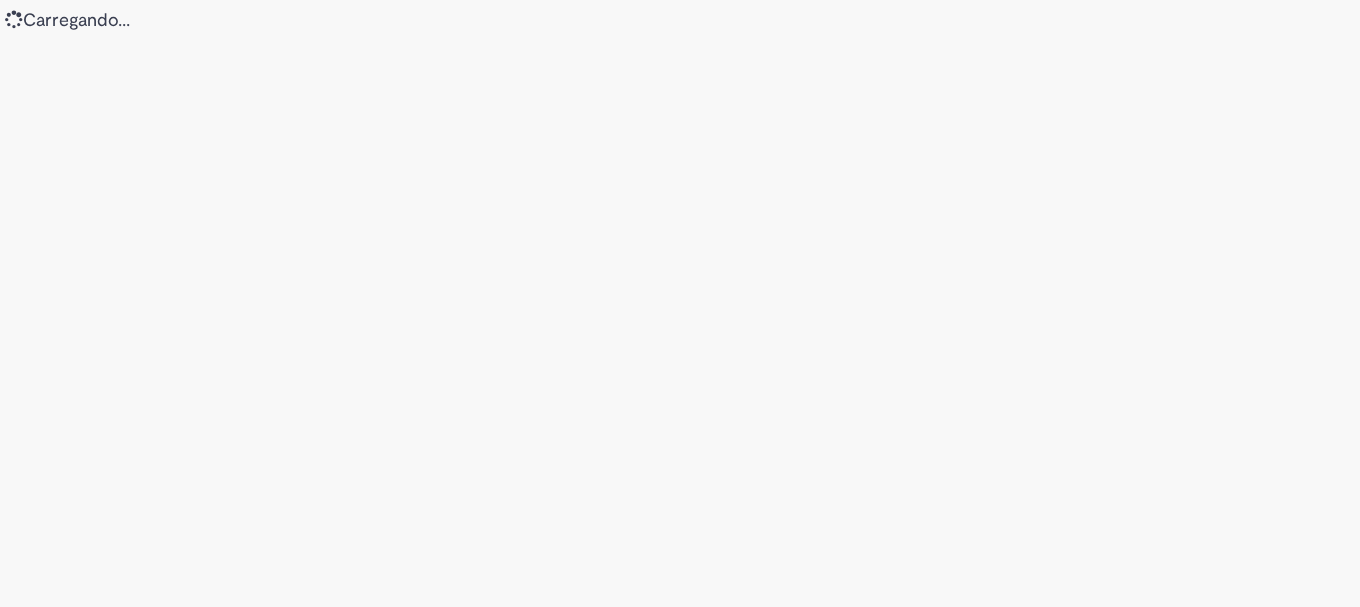 scroll, scrollTop: 0, scrollLeft: 0, axis: both 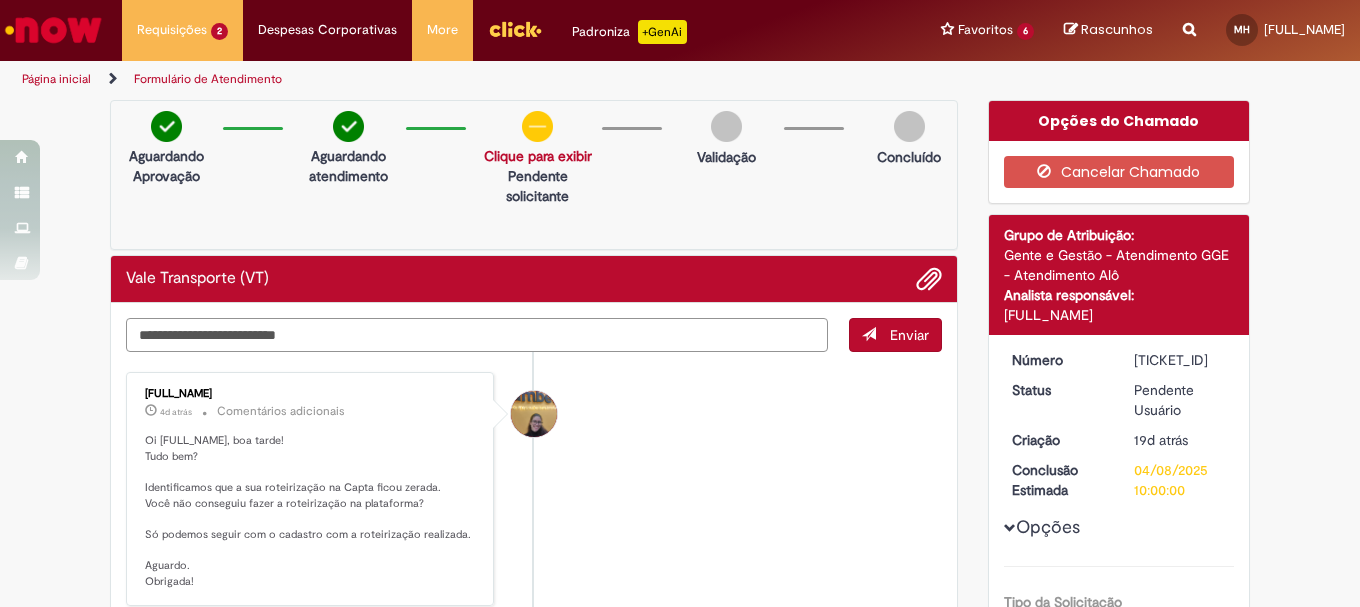 click at bounding box center (477, 335) 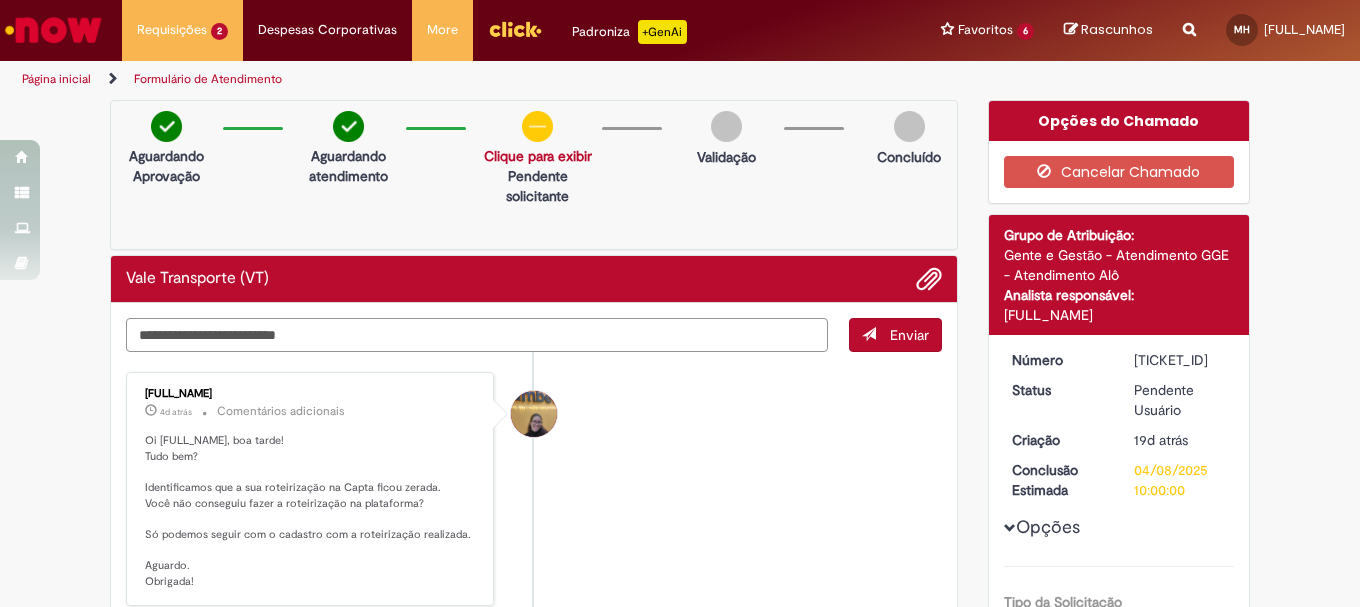 click at bounding box center [477, 335] 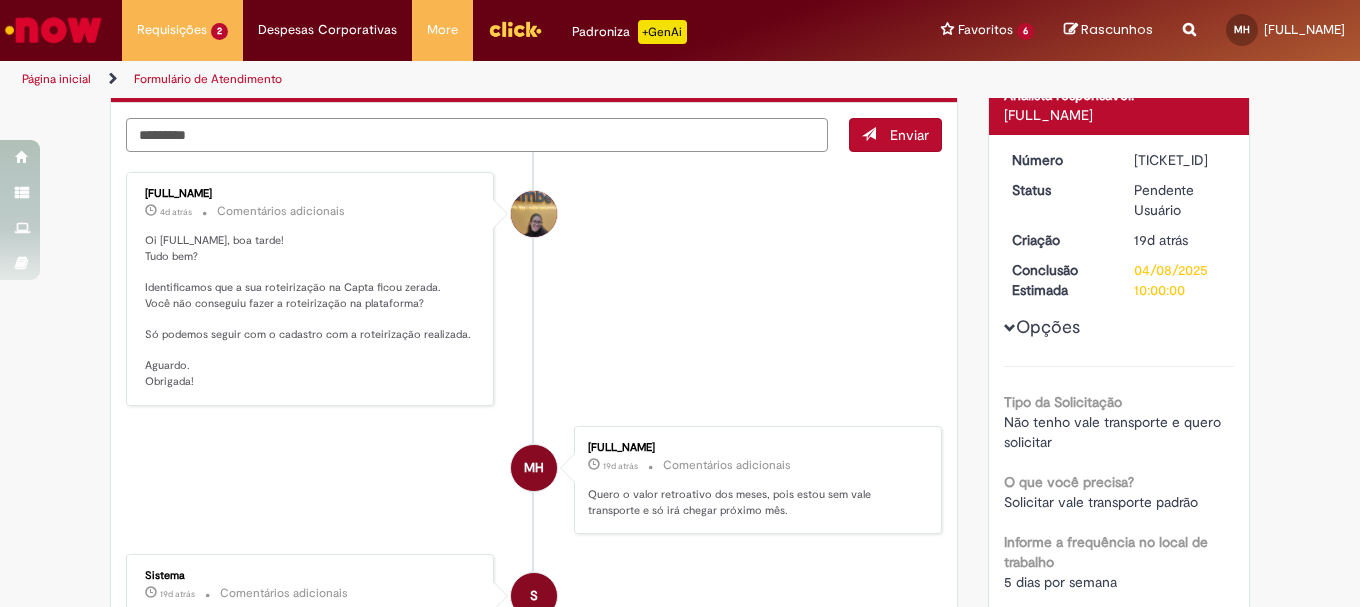 scroll, scrollTop: 100, scrollLeft: 0, axis: vertical 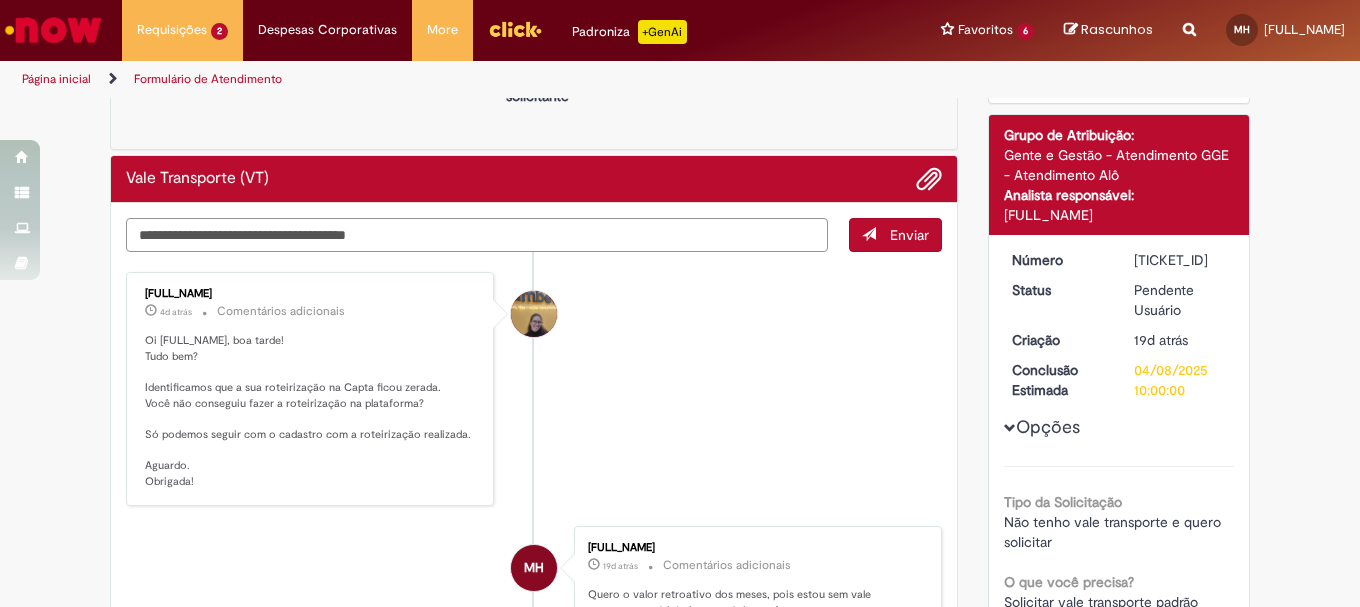 click on "**********" at bounding box center (477, 235) 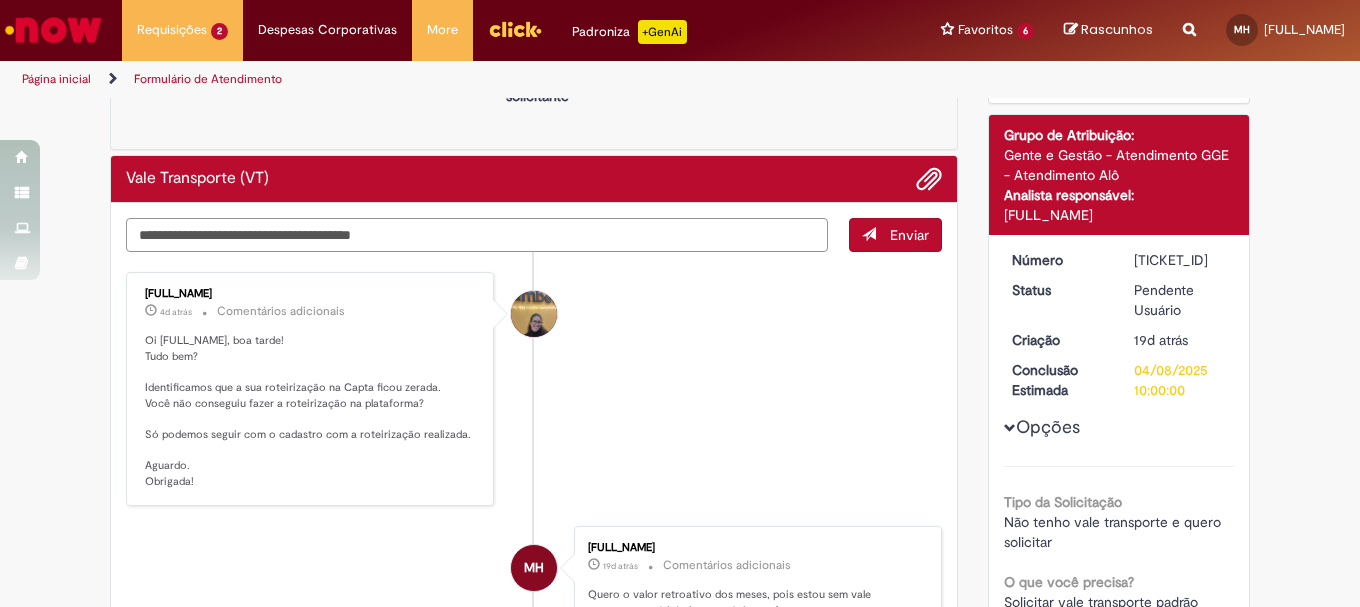click on "**********" at bounding box center (477, 235) 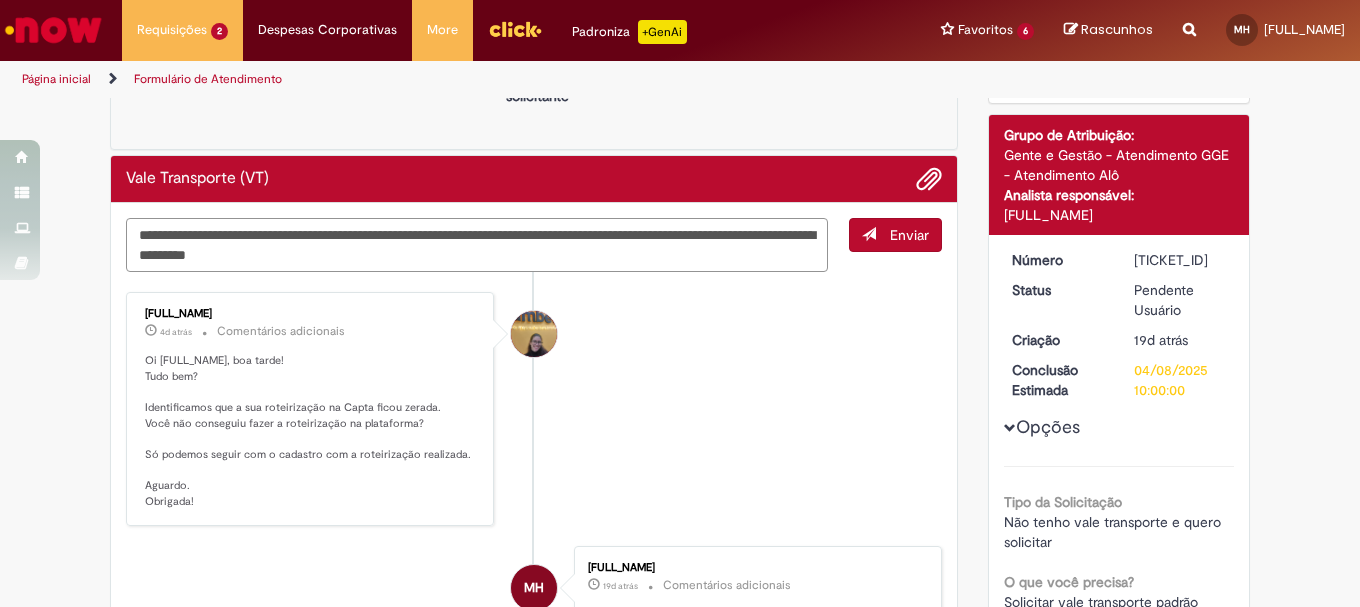 type on "**********" 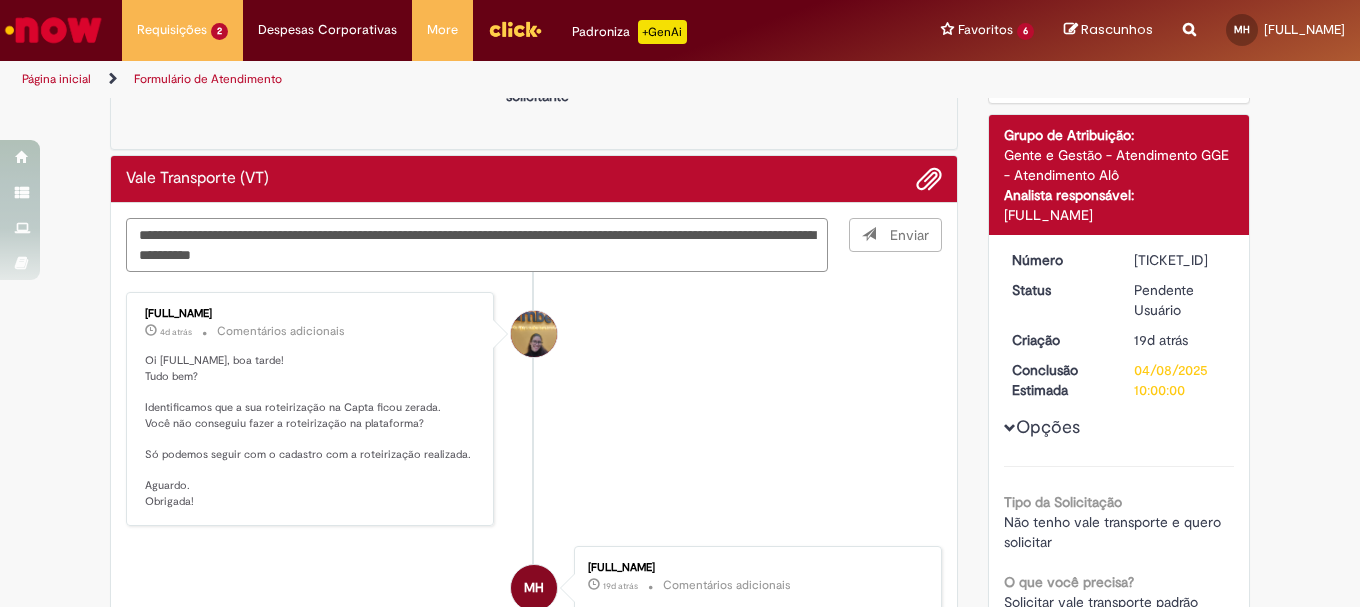 type 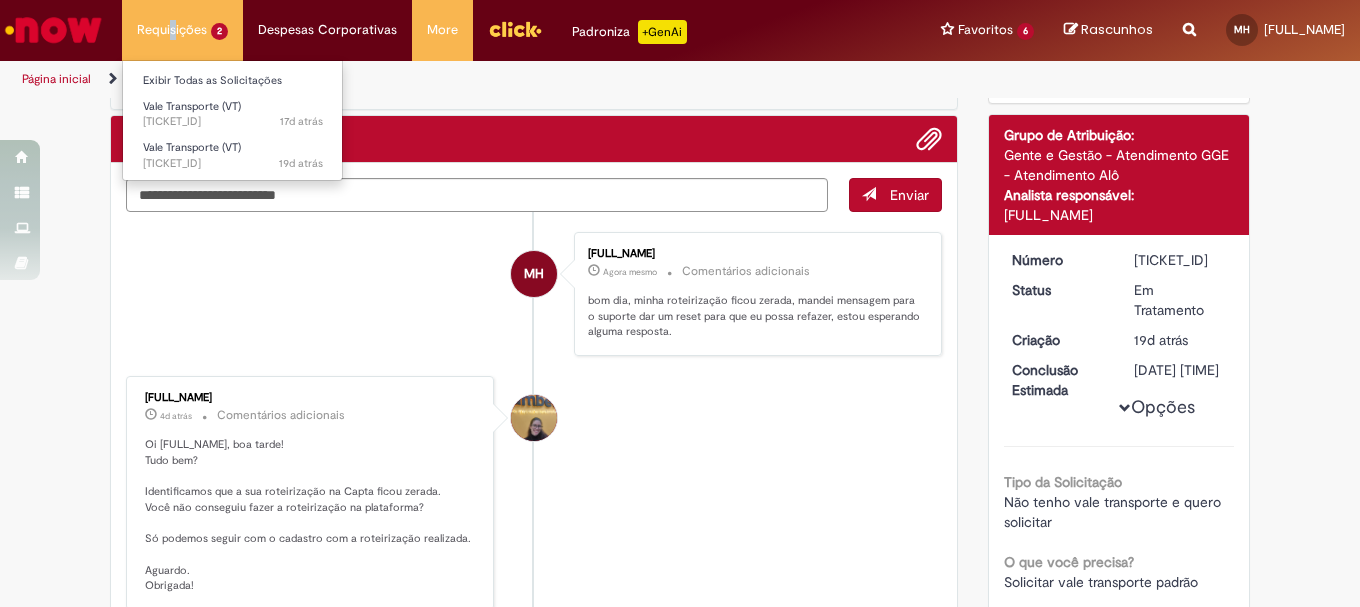 click on "Requisições   2
Exibir Todas as Solicitações
Vale Transporte (VT)
17d atrás 17 dias atrás  R13304225
Vale Transporte (VT)
19d atrás 19 dias atrás  R13298615" at bounding box center [182, 30] 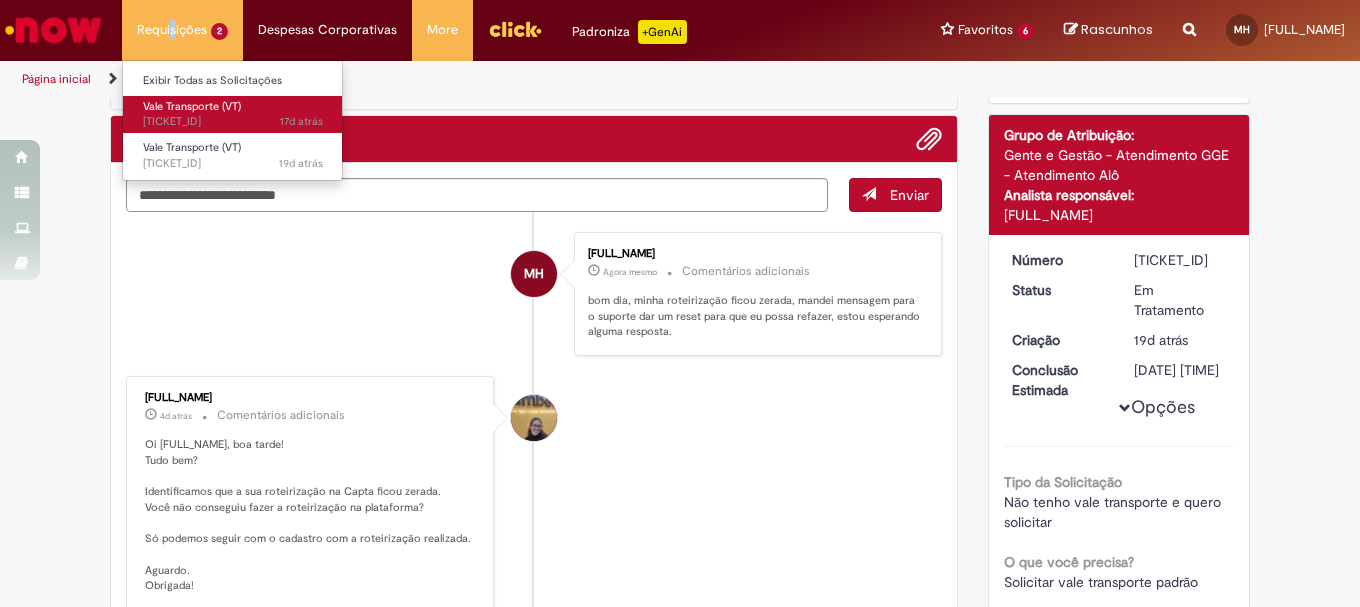click on "[TIME] atrás [TIME] atrás  R[NUMBER]" at bounding box center (233, 122) 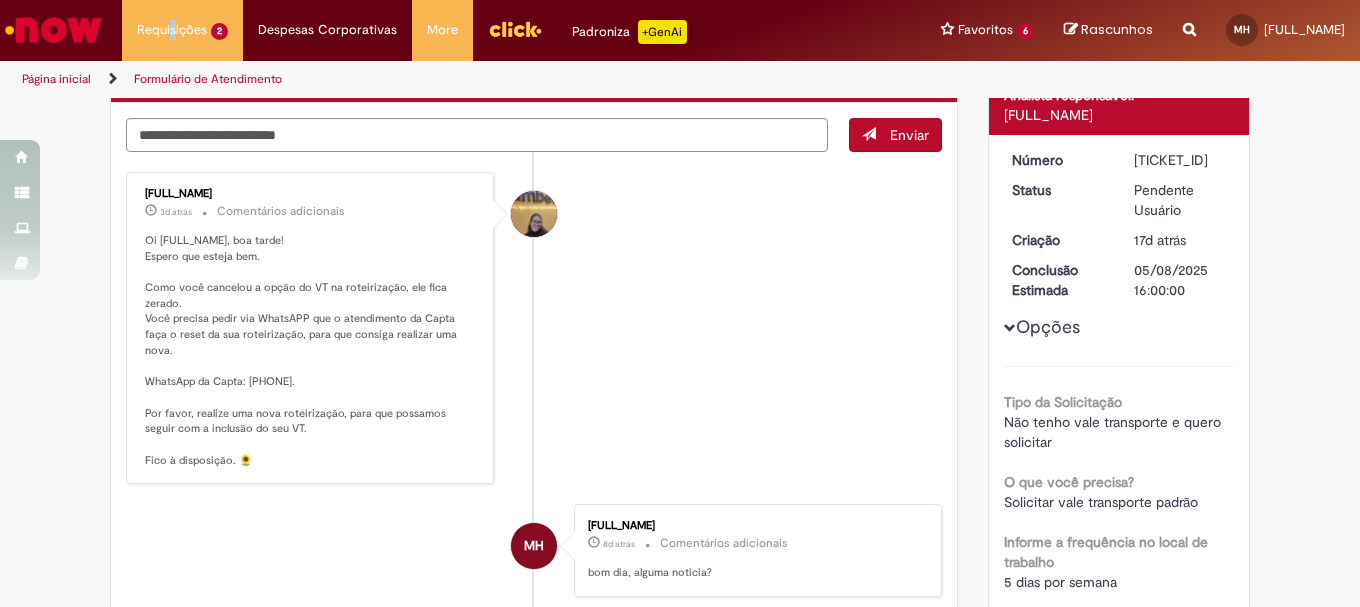 scroll, scrollTop: 0, scrollLeft: 0, axis: both 